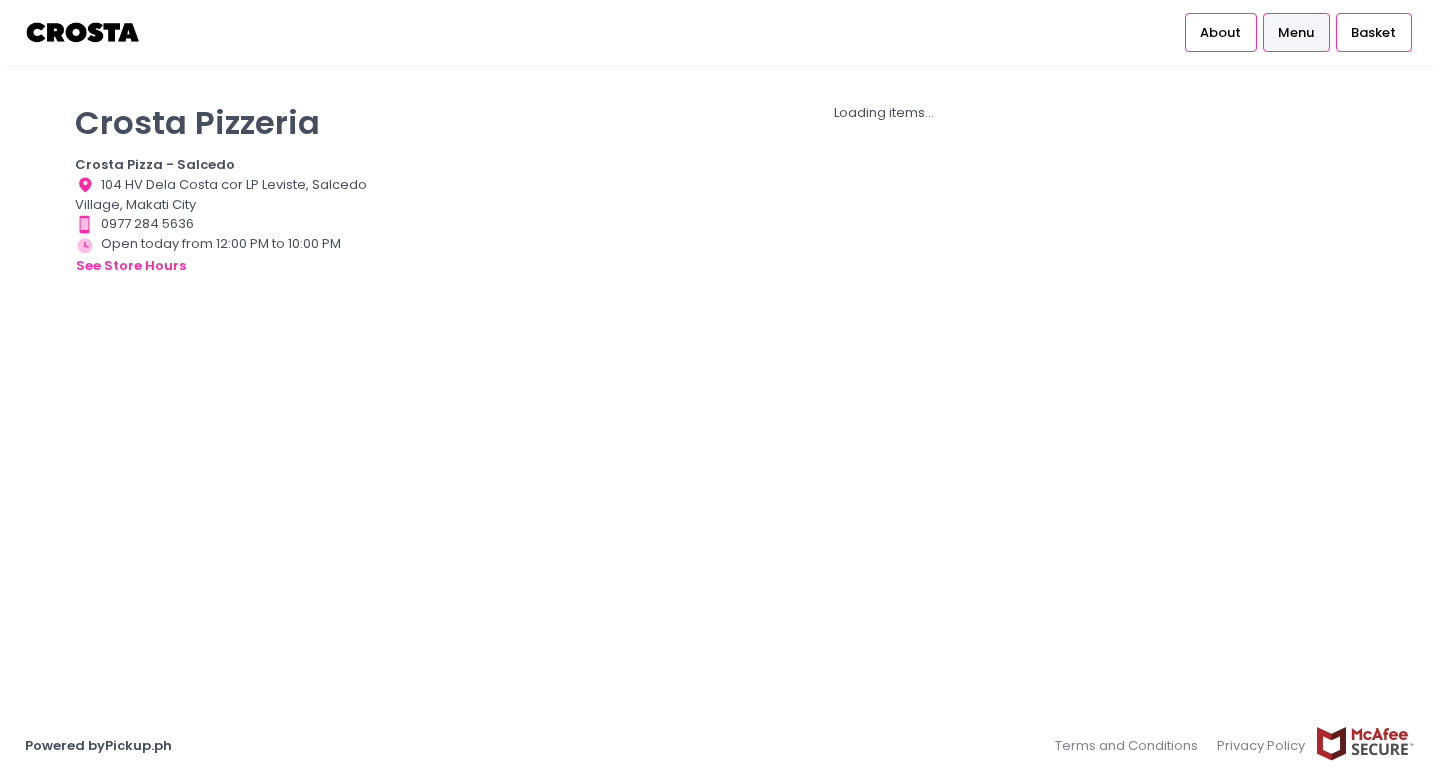 scroll, scrollTop: 0, scrollLeft: 0, axis: both 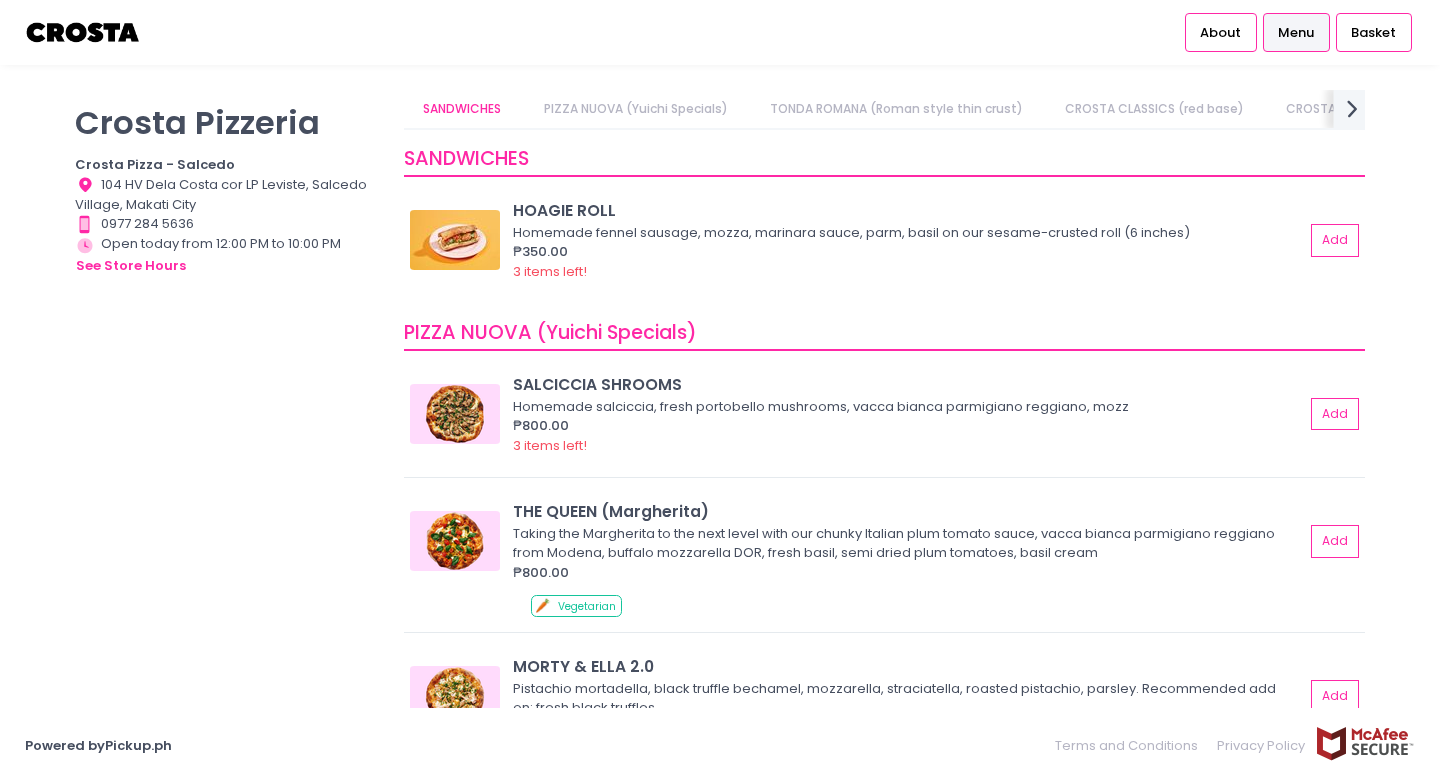 click on "next Created with Sketch." 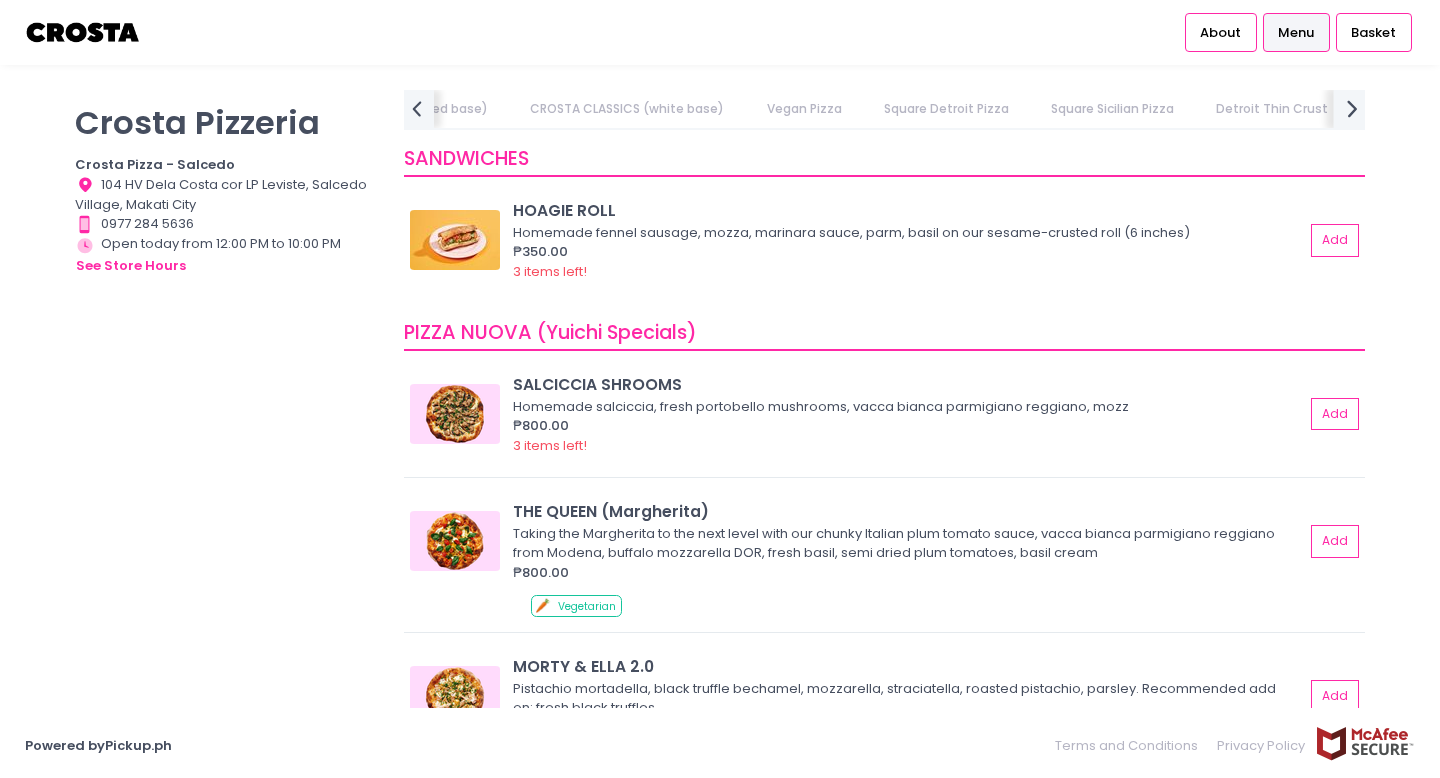 scroll, scrollTop: 0, scrollLeft: 1015, axis: horizontal 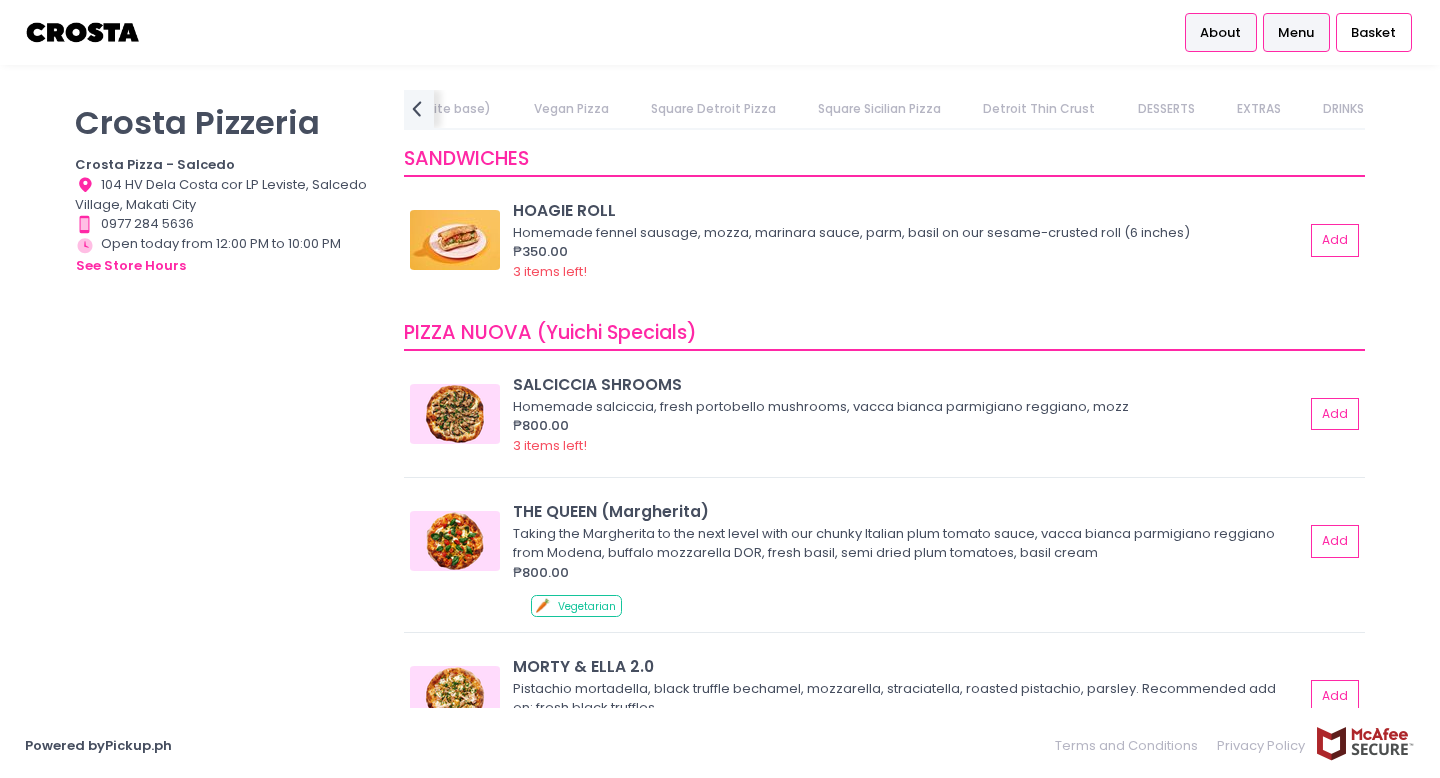 click on "About" at bounding box center (1220, 33) 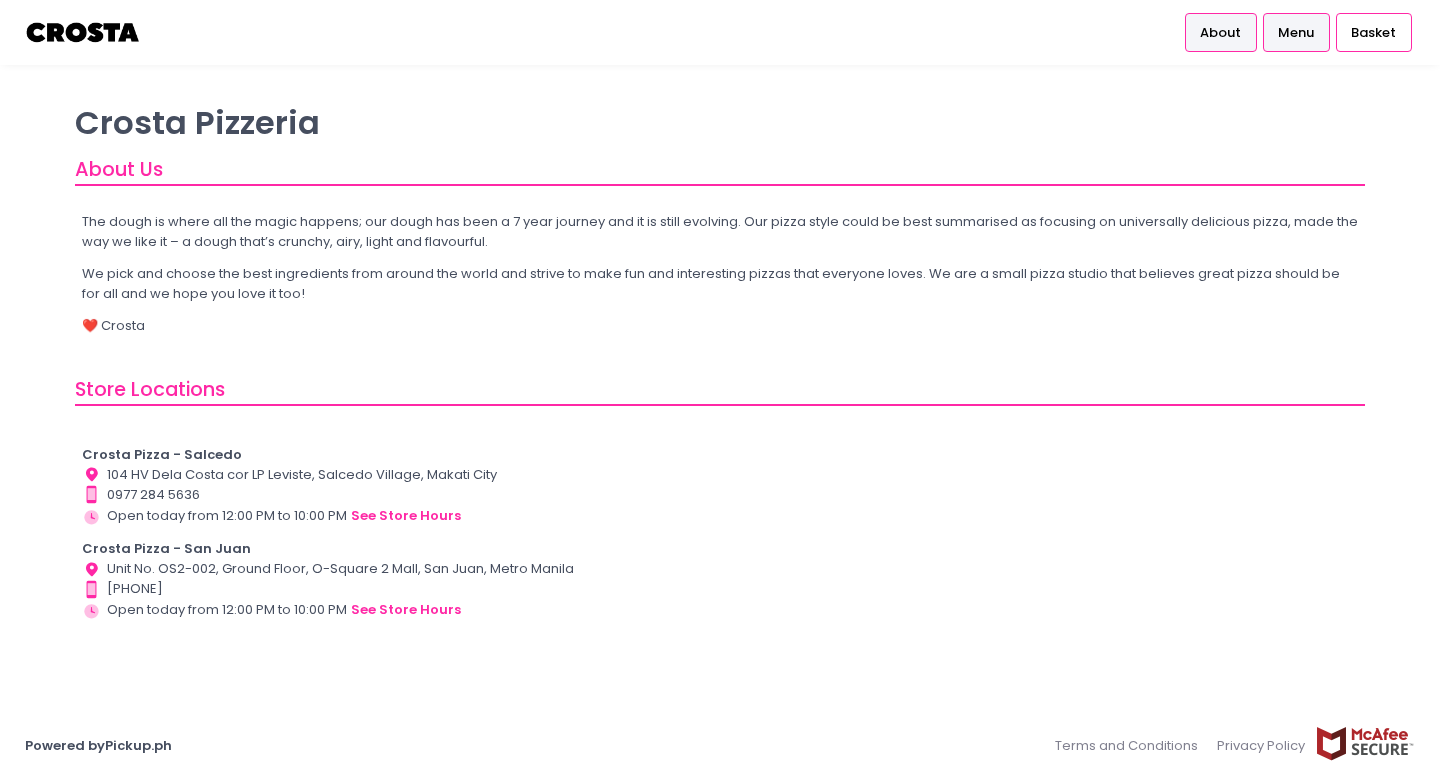 click on "Menu" at bounding box center (1296, 33) 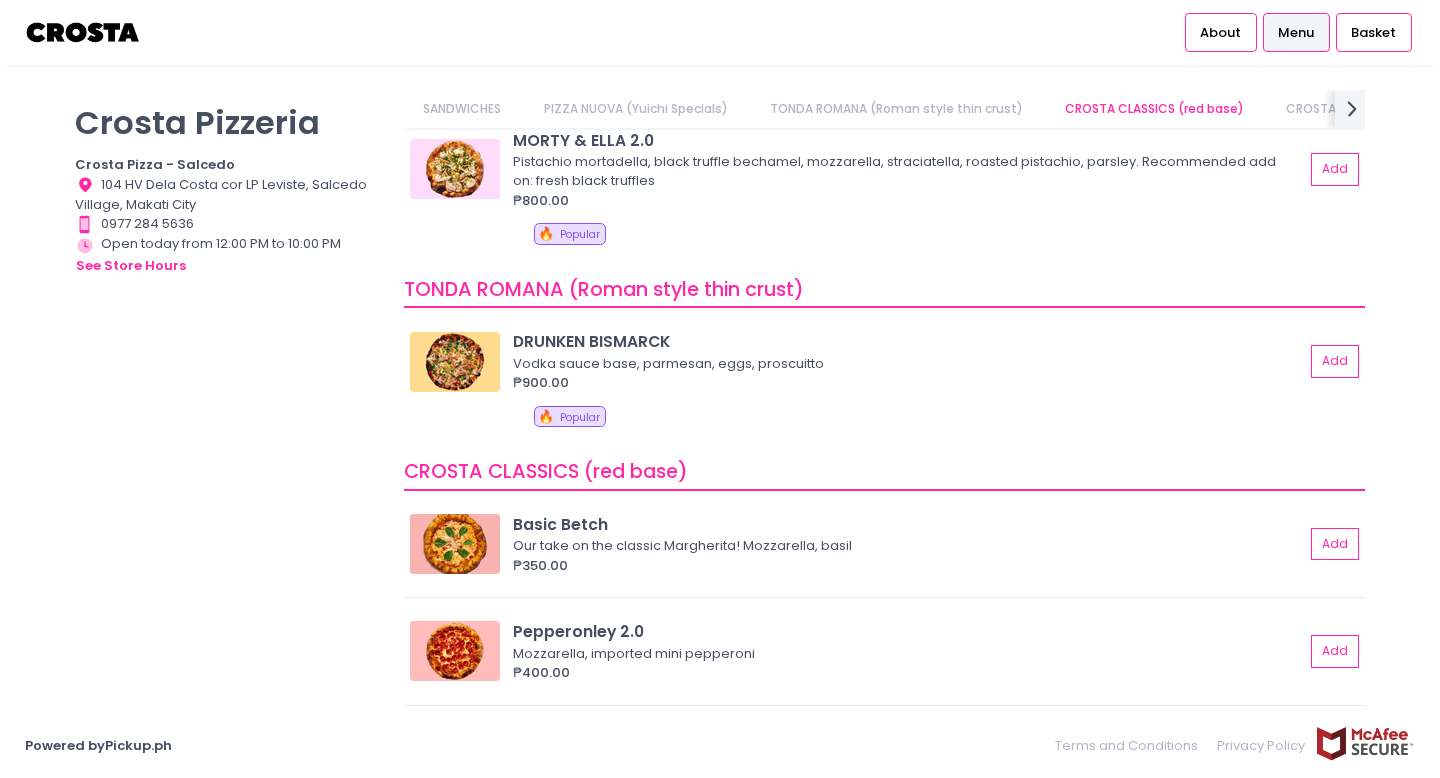 scroll, scrollTop: 981, scrollLeft: 0, axis: vertical 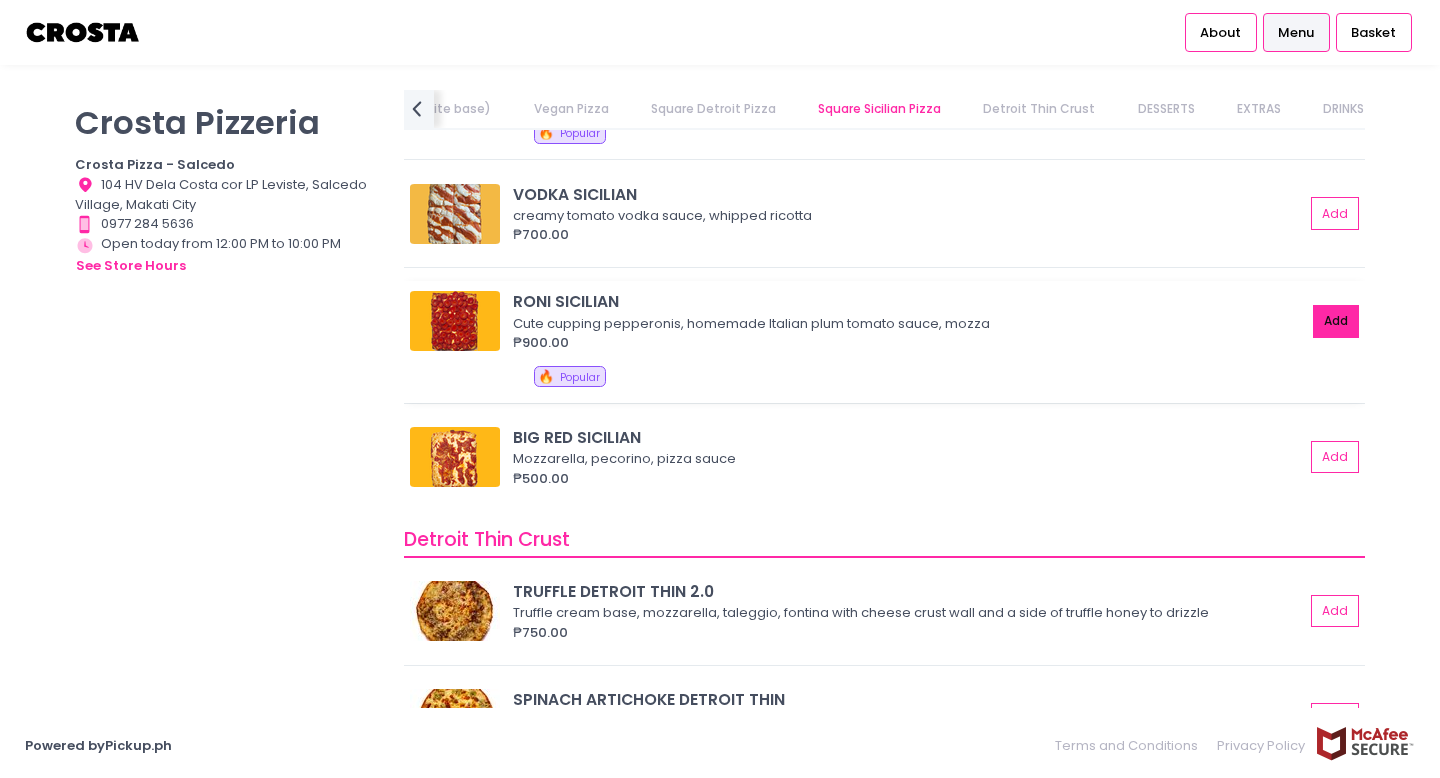 click on "Add" at bounding box center [1336, 321] 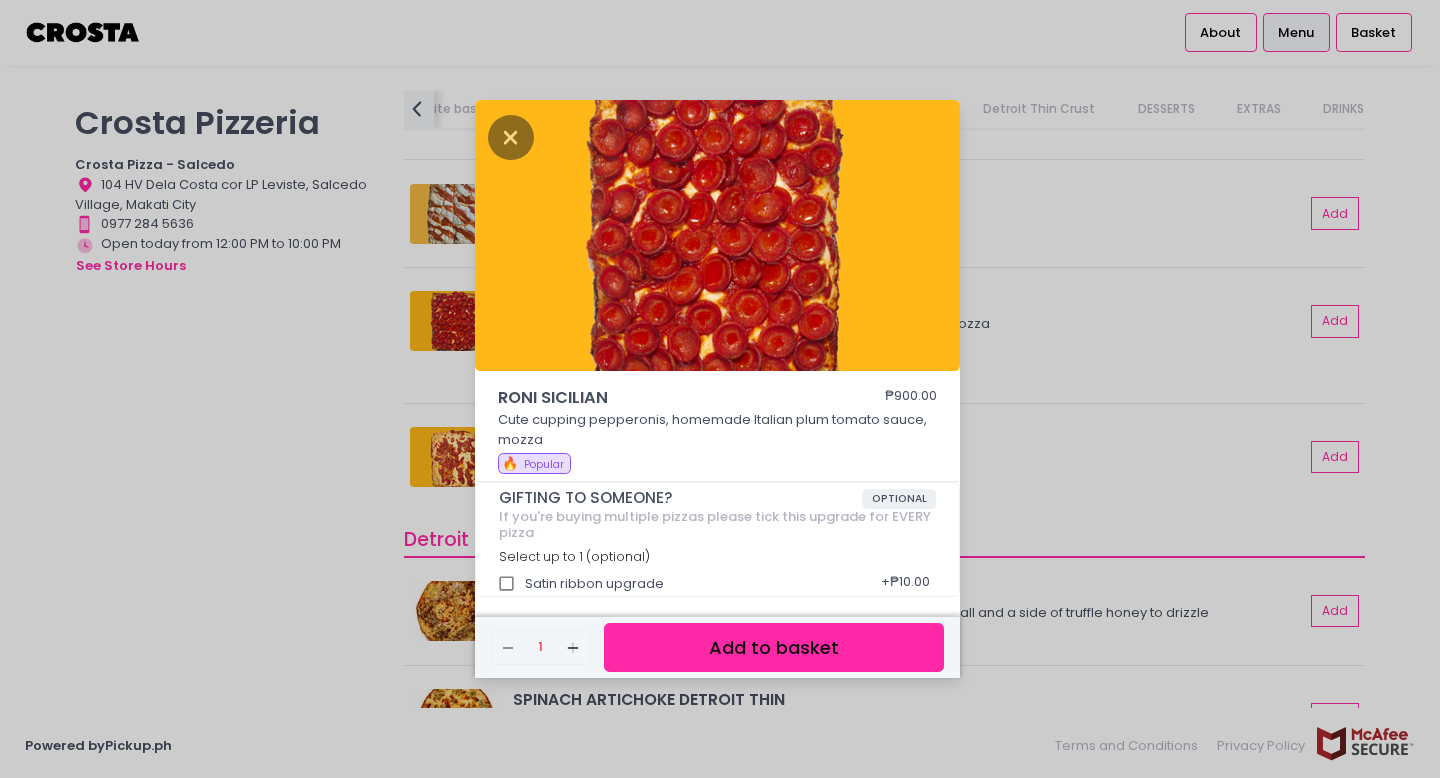 click on "Add to basket" at bounding box center [774, 647] 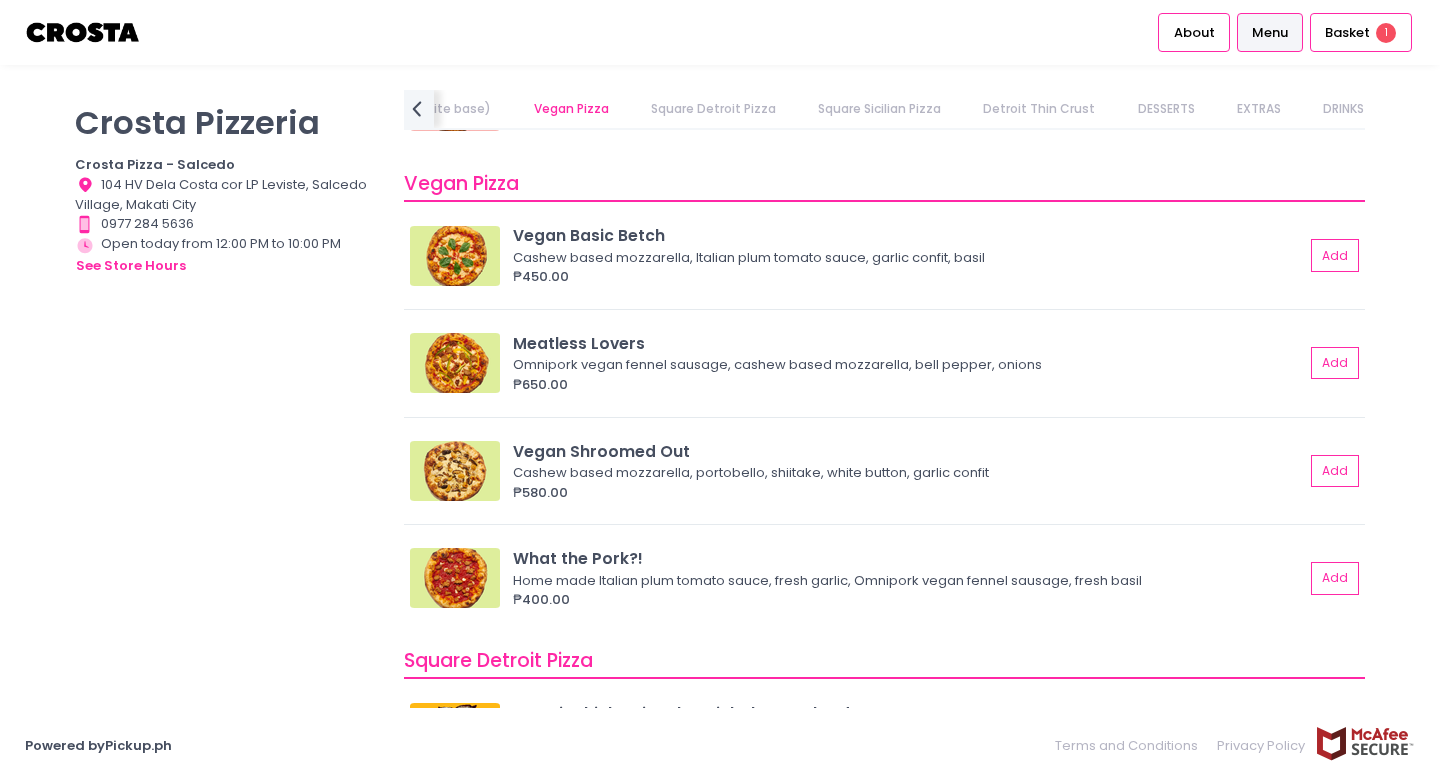 scroll, scrollTop: 1725, scrollLeft: 0, axis: vertical 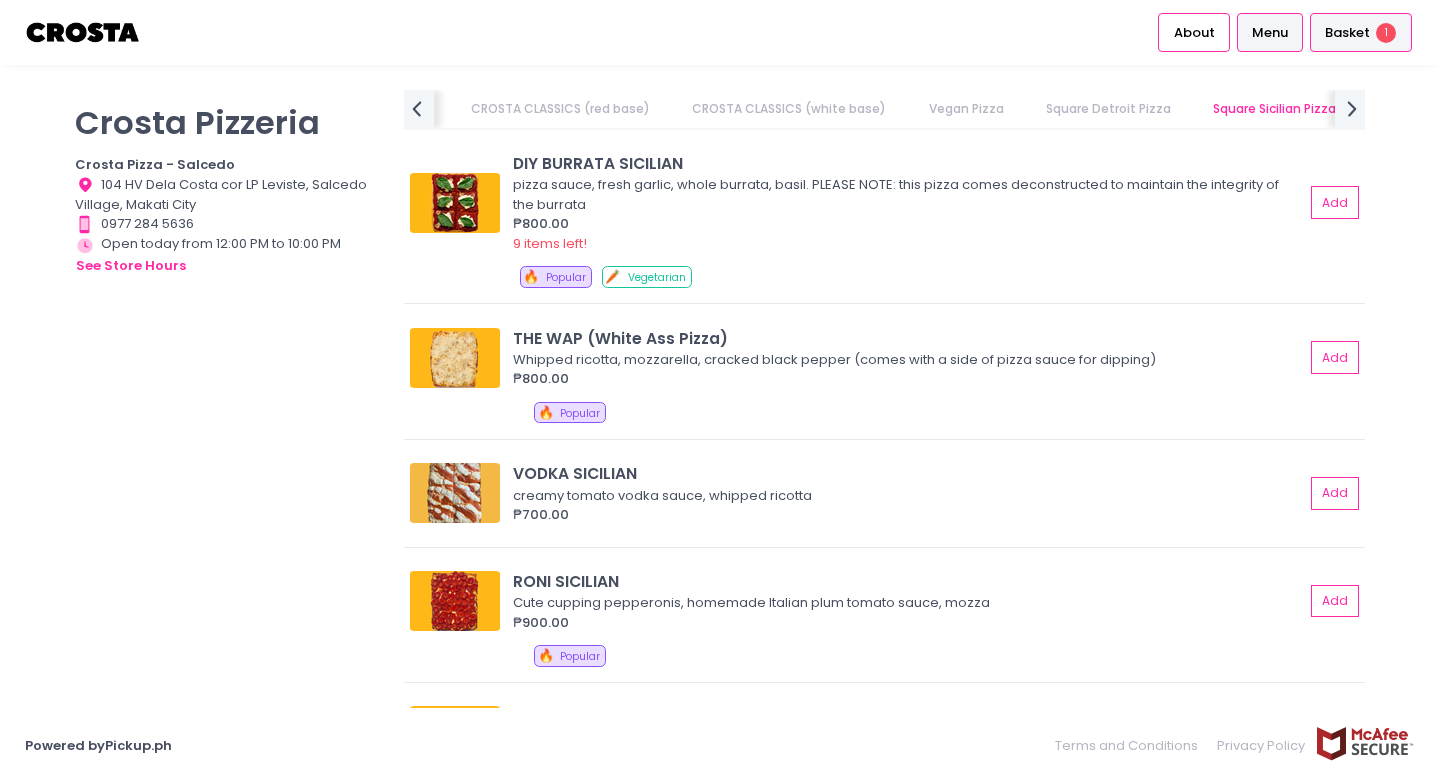 click on "Basket" at bounding box center [1347, 33] 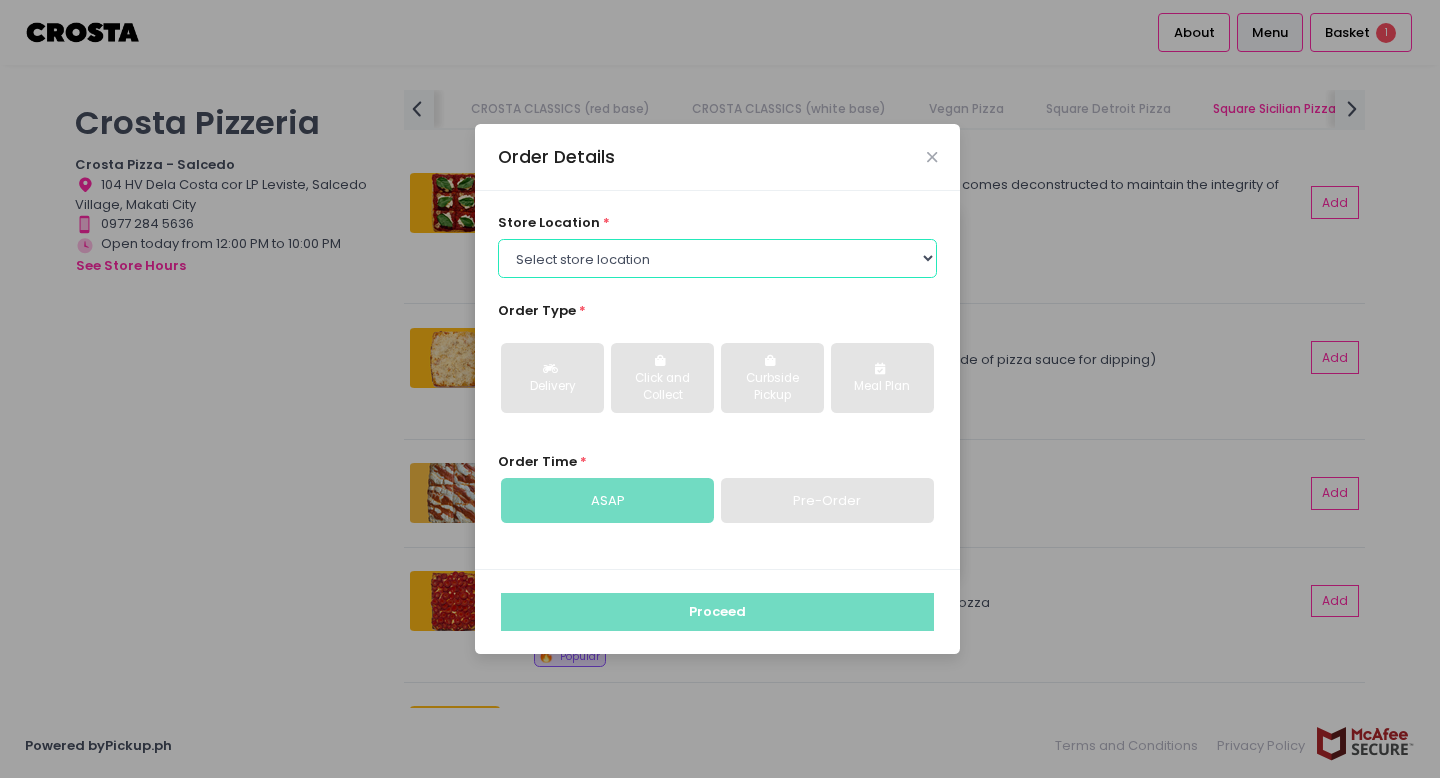 click on "Select store location Crosta Pizza - Salcedo  Crosta Pizza - San Juan" at bounding box center [718, 258] 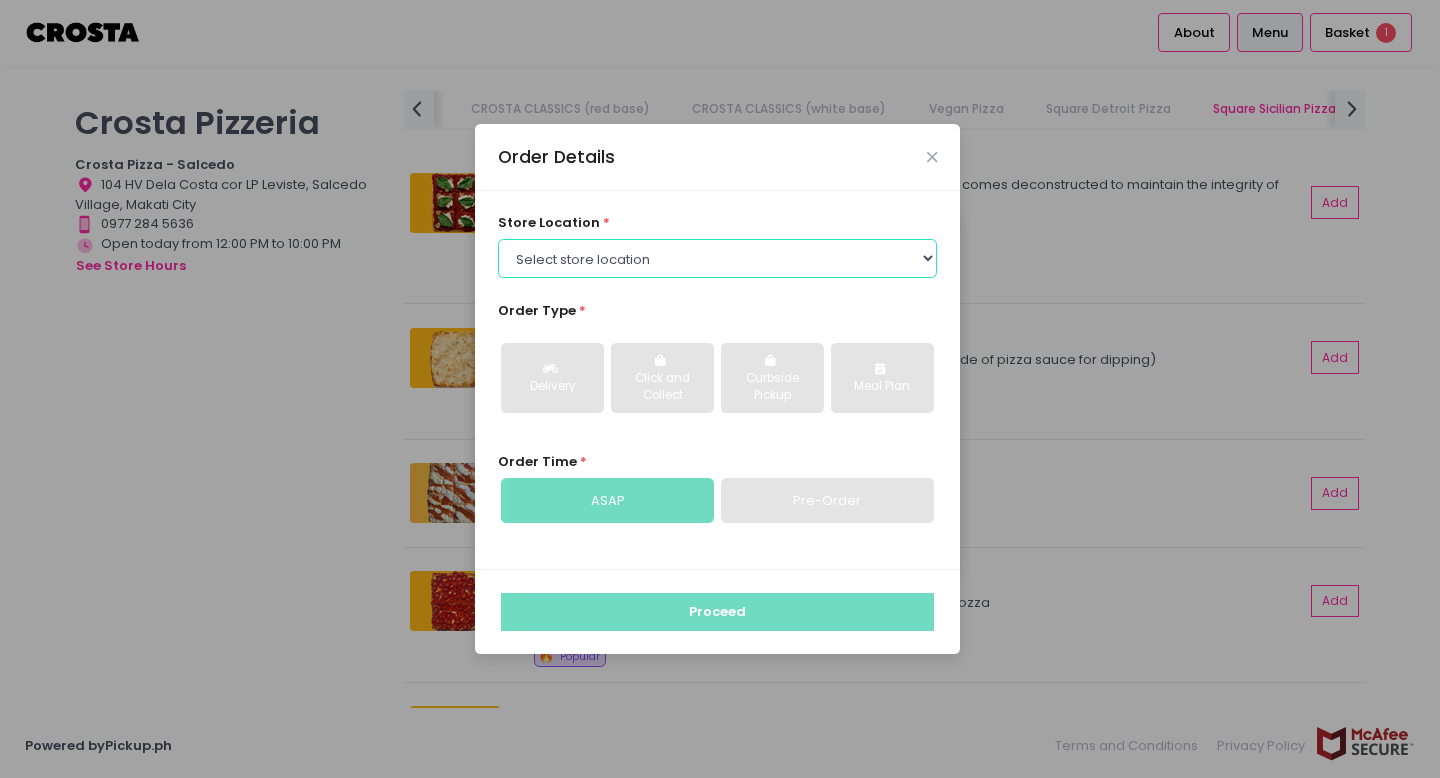 select on "65090bae48156caed44a5eb4" 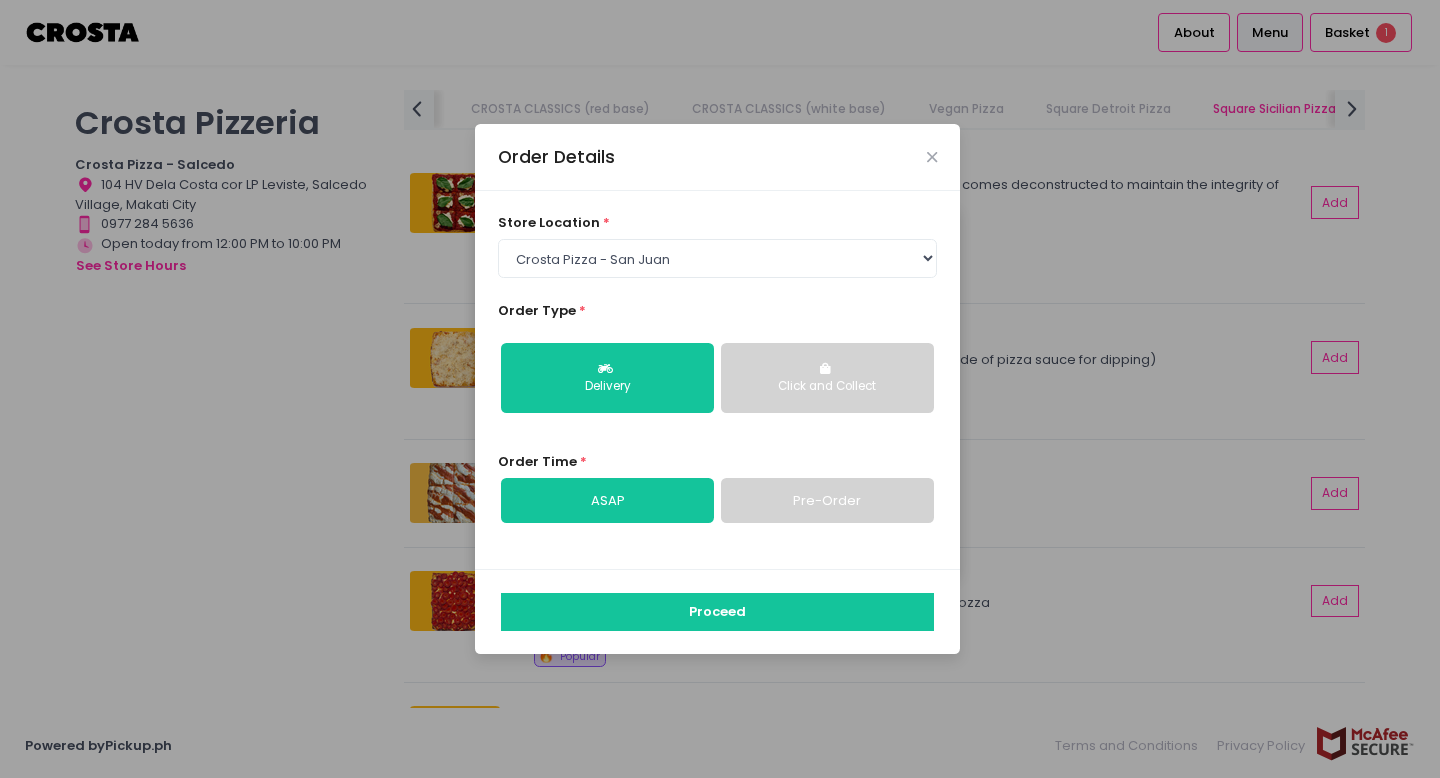 click on "Click and Collect" at bounding box center [827, 387] 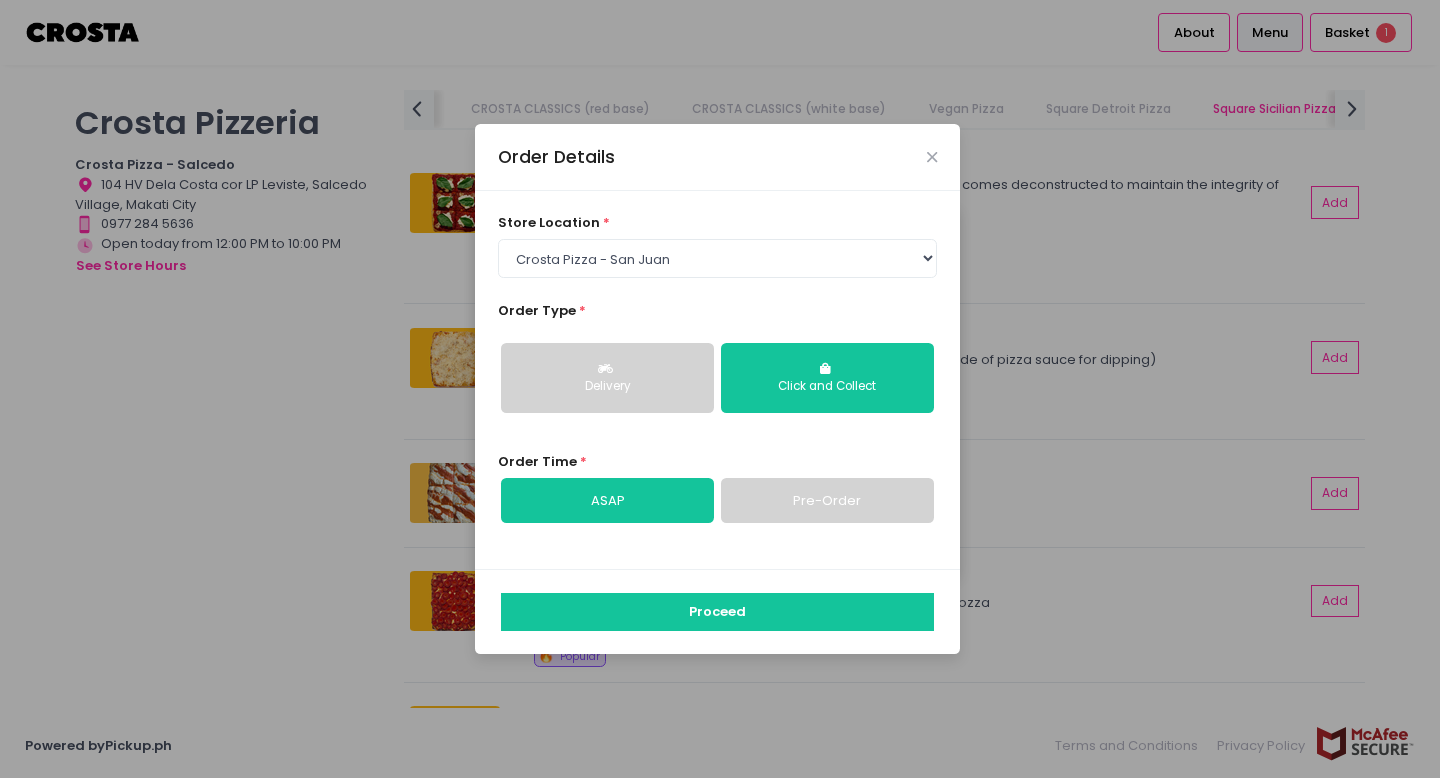 click on "Pre-Order" at bounding box center [827, 501] 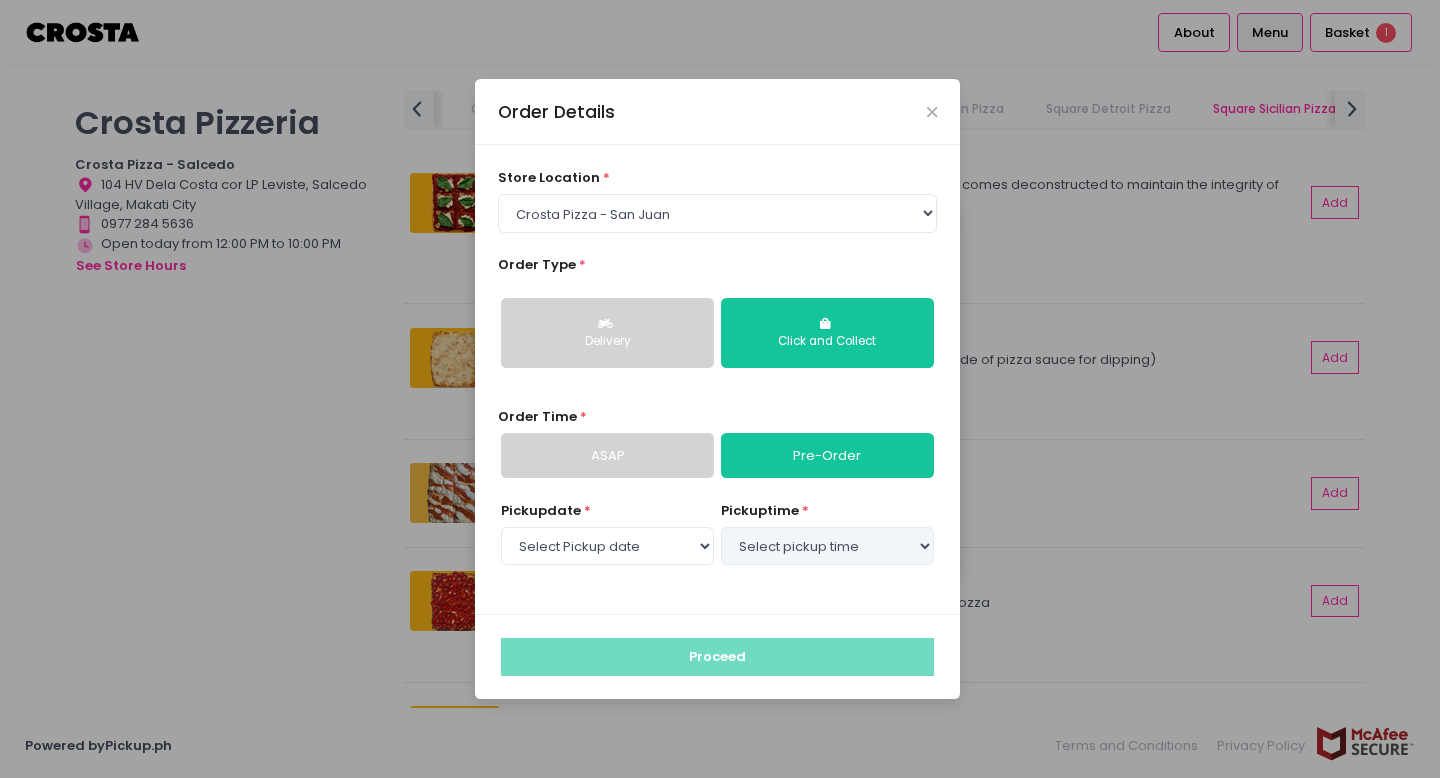select on "2025-08-08" 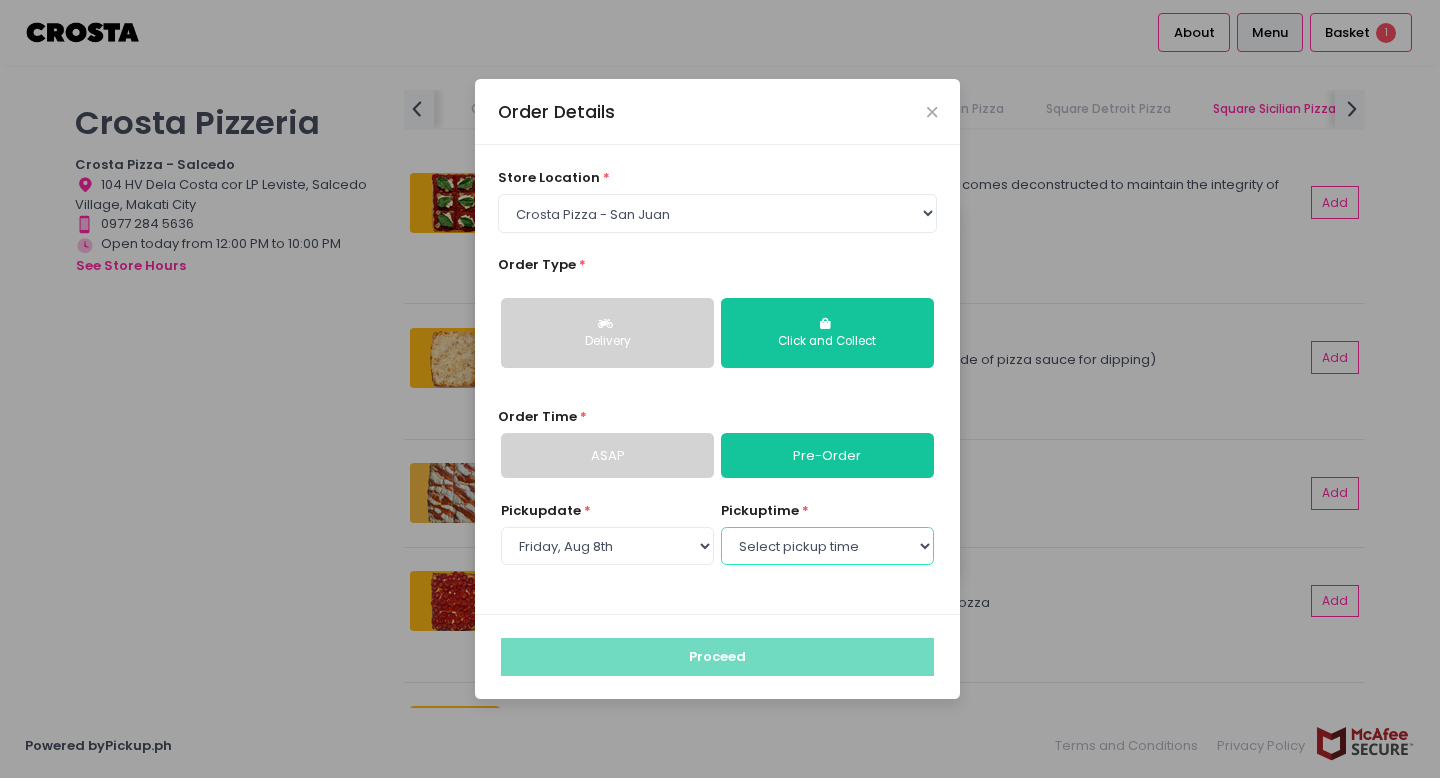 click on "Select pickup time 04:30 PM - 05:00 PM 05:00 PM - 05:30 PM 05:30 PM - 06:00 PM 06:00 PM - 06:30 PM 06:30 PM - 07:00 PM 07:00 PM - 07:30 PM 07:30 PM - 08:00 PM 08:00 PM - 08:30 PM 08:30 PM - 09:00 PM 09:00 PM - 09:30 PM 09:30 PM - 10:00 PM" at bounding box center (827, 546) 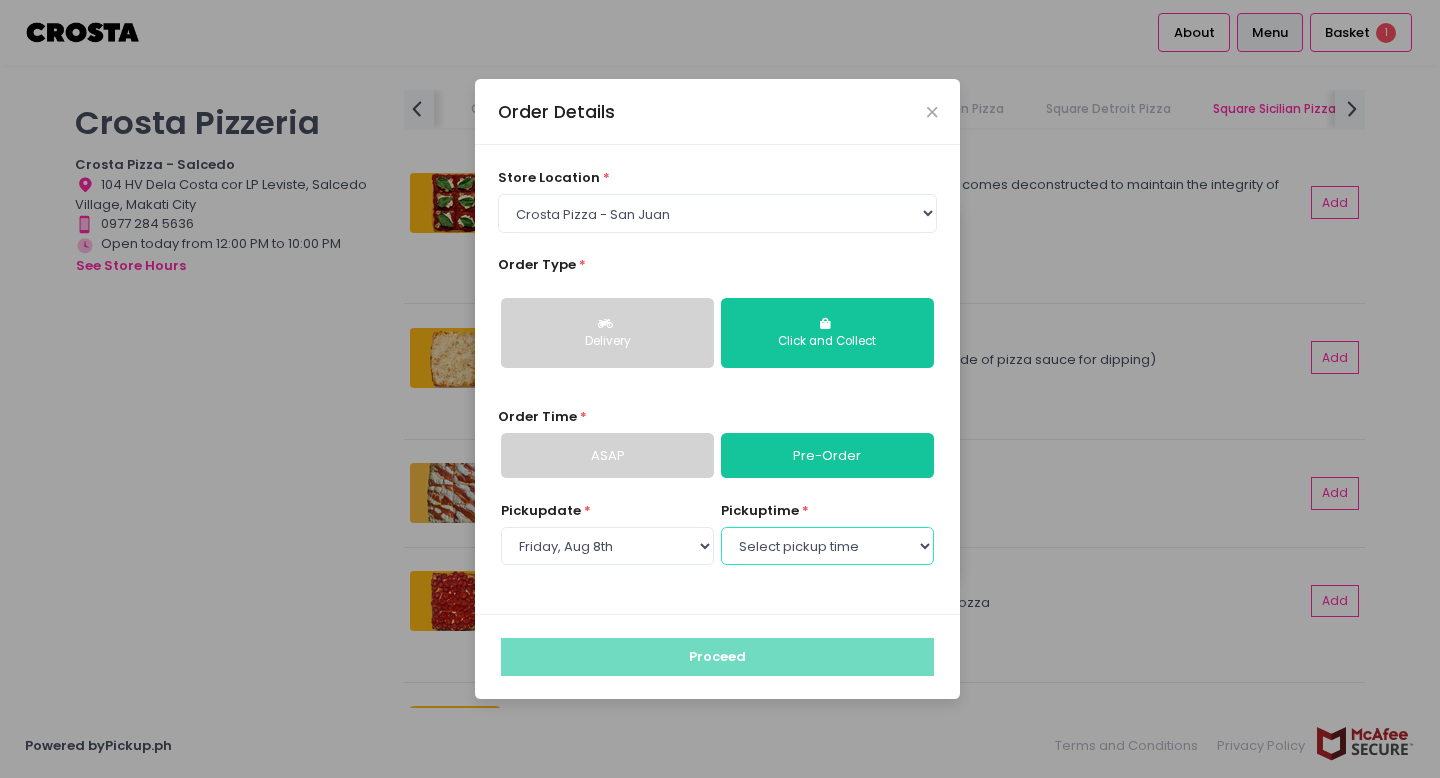 select on "17:30" 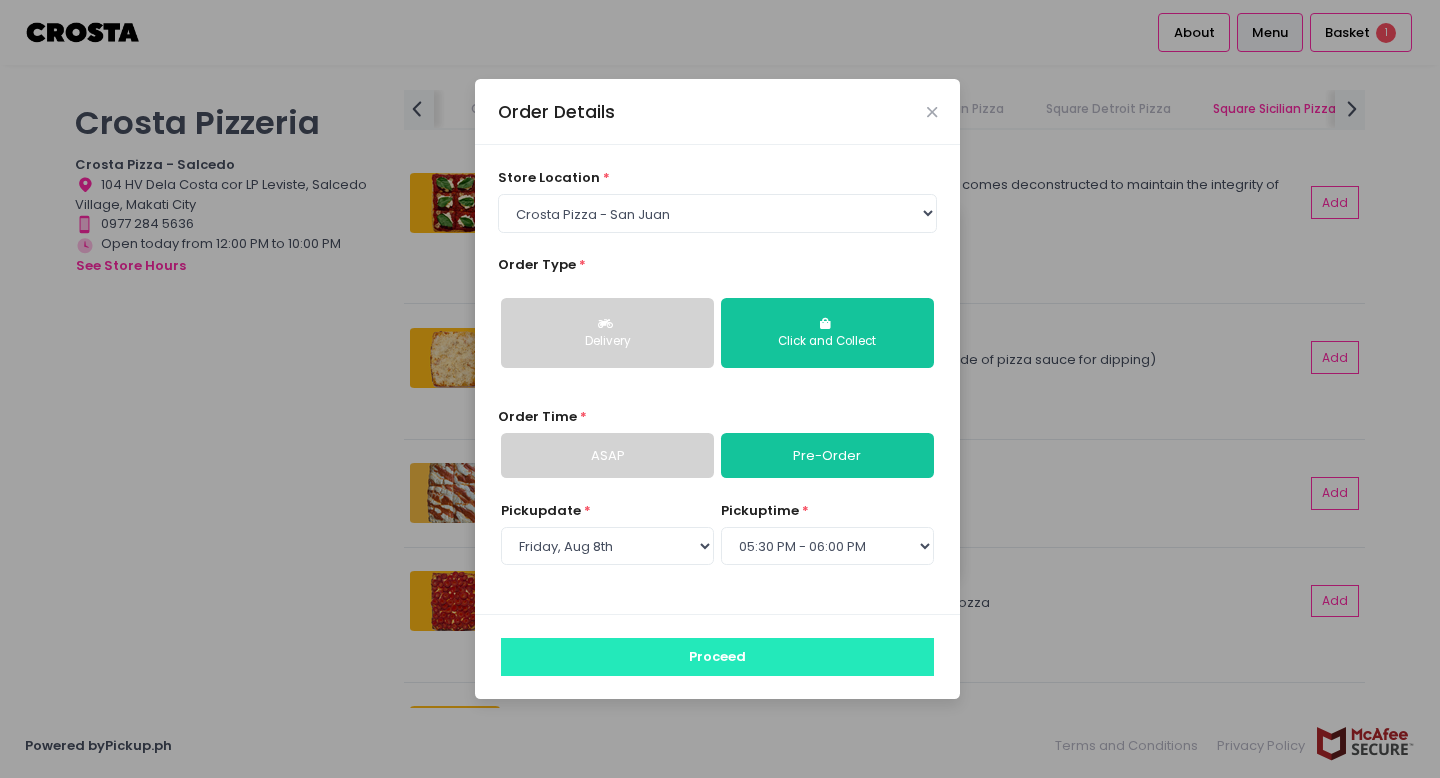 click on "Proceed" at bounding box center (717, 657) 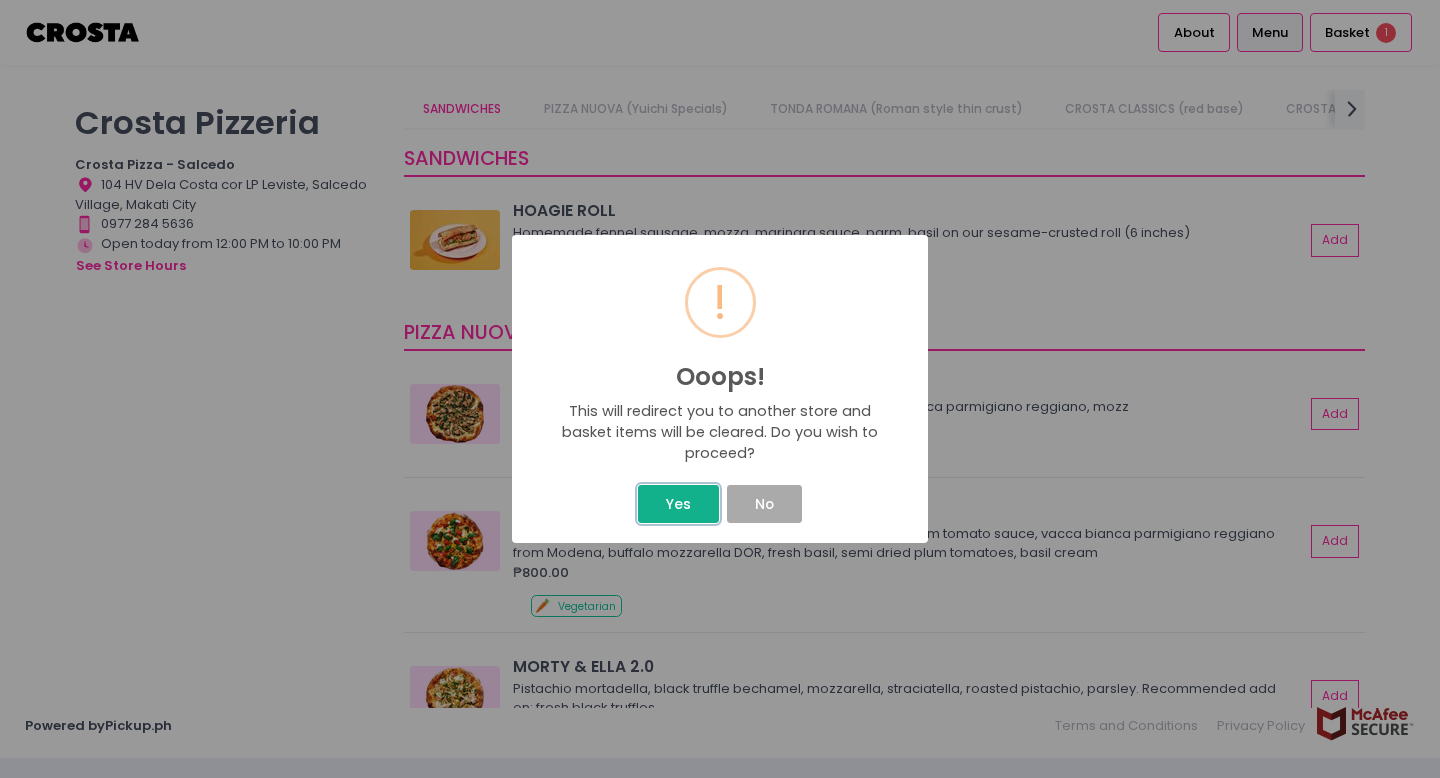 click on "Yes" at bounding box center (678, 504) 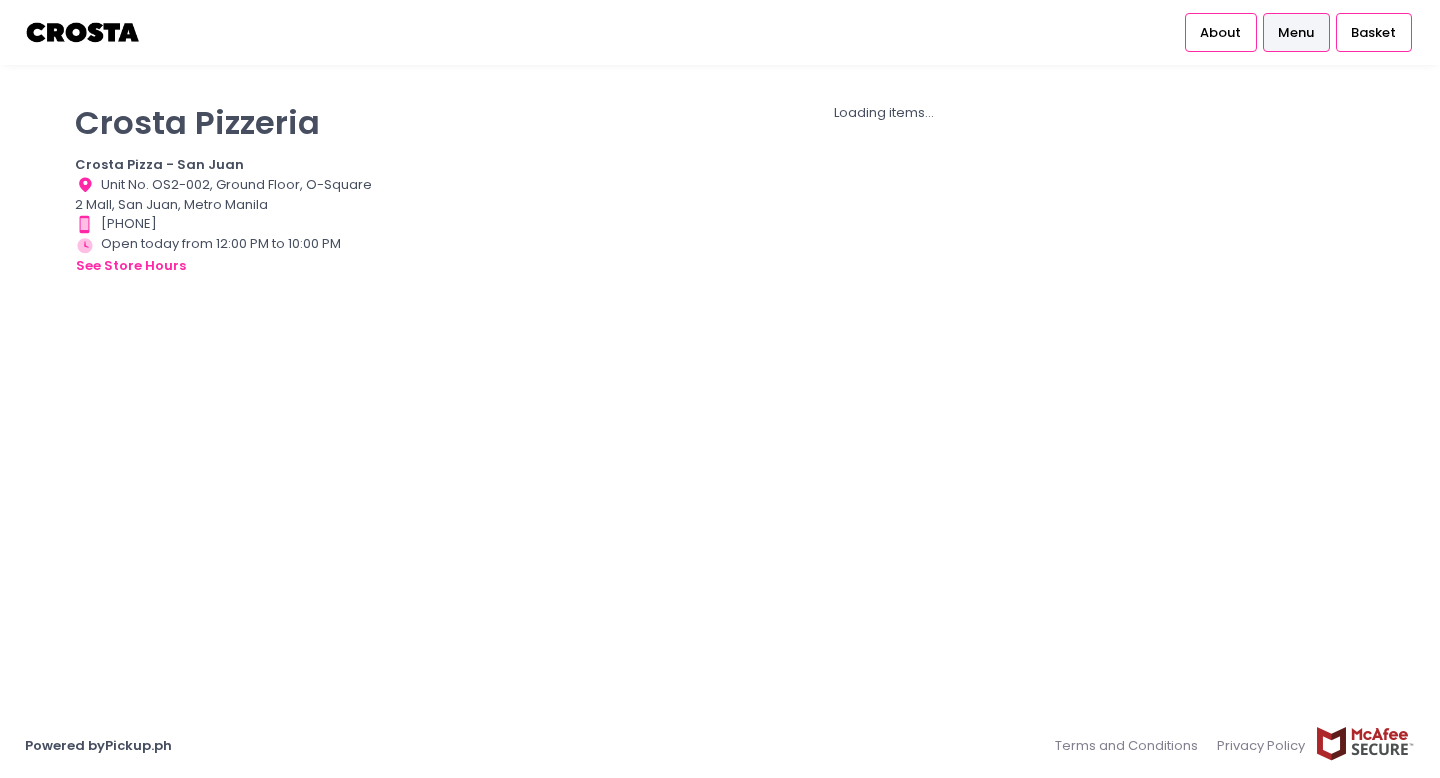 scroll, scrollTop: 0, scrollLeft: 0, axis: both 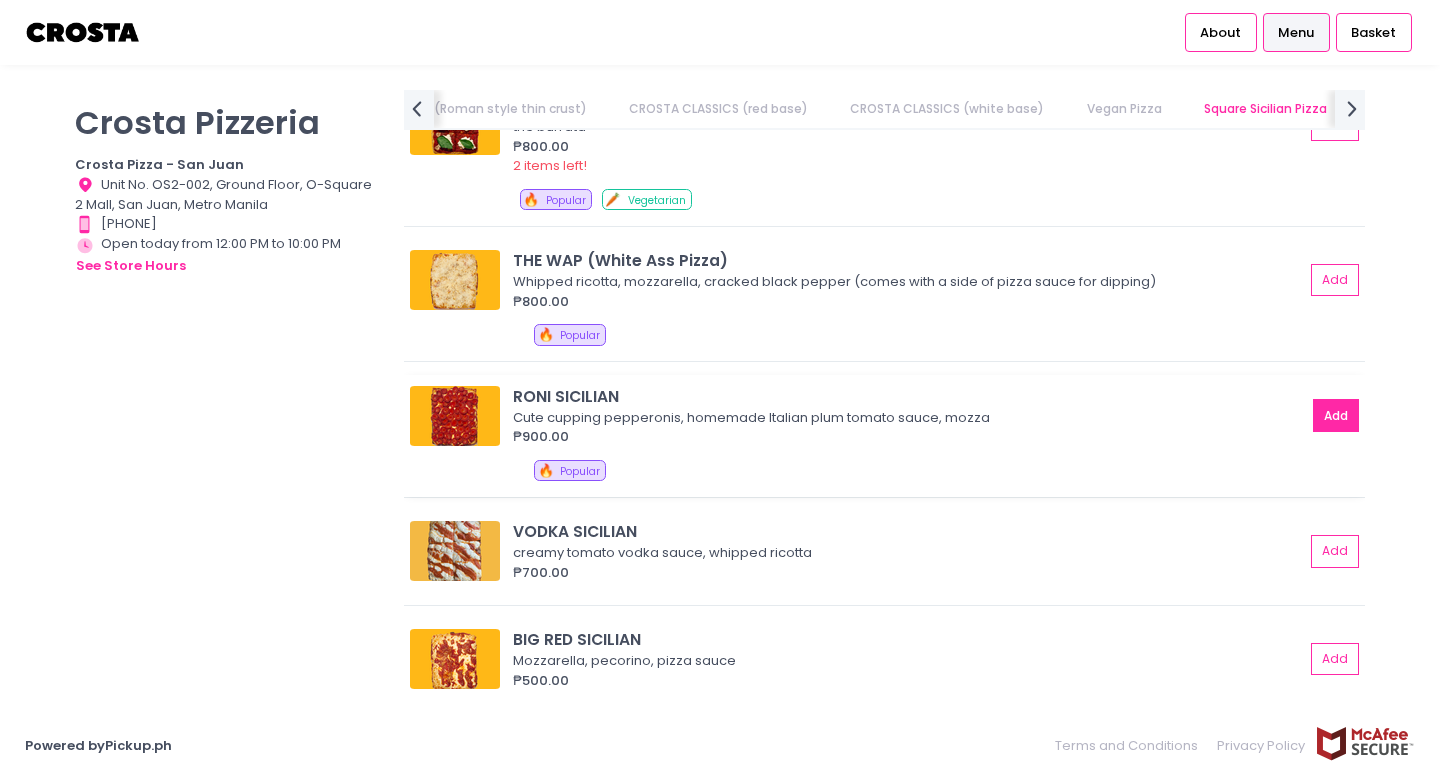 click on "Add" at bounding box center (1336, 415) 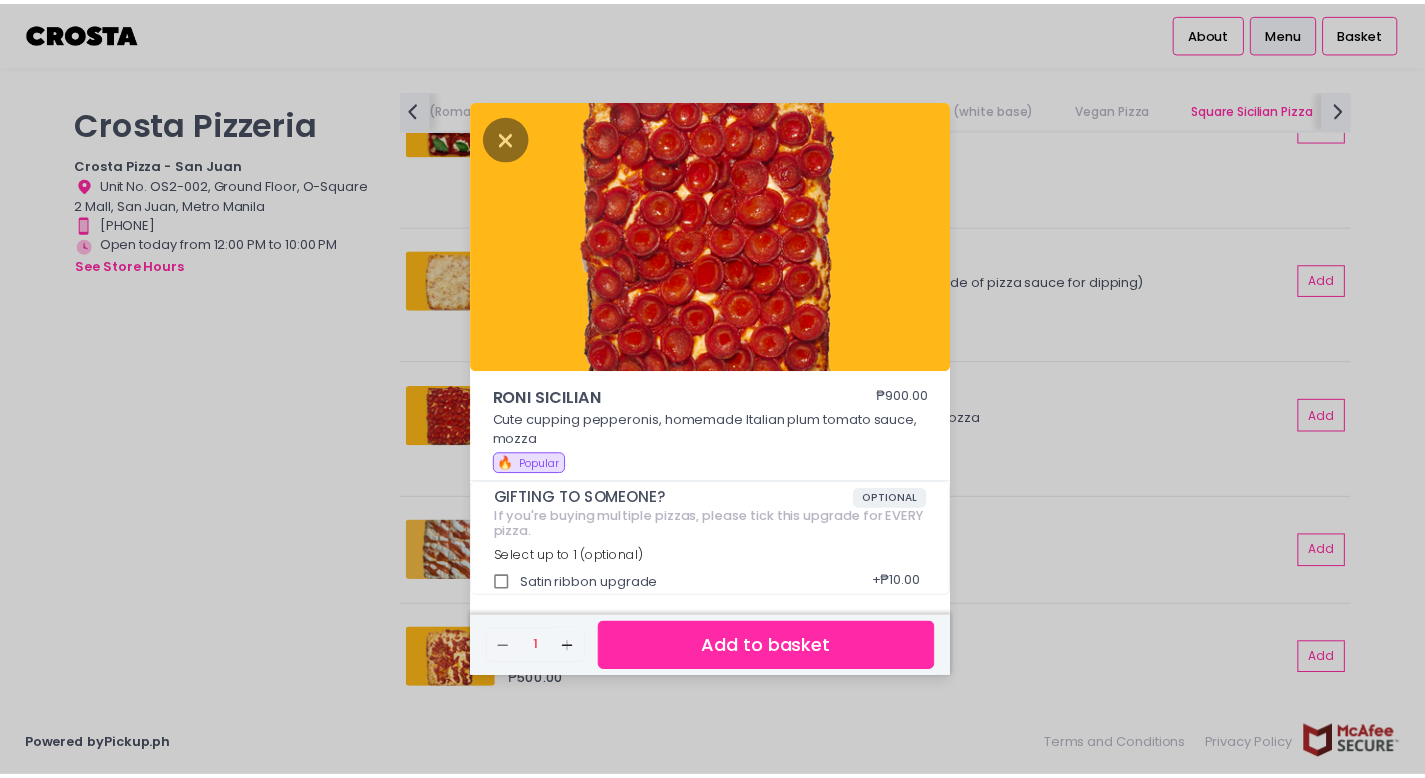 scroll, scrollTop: 5, scrollLeft: 0, axis: vertical 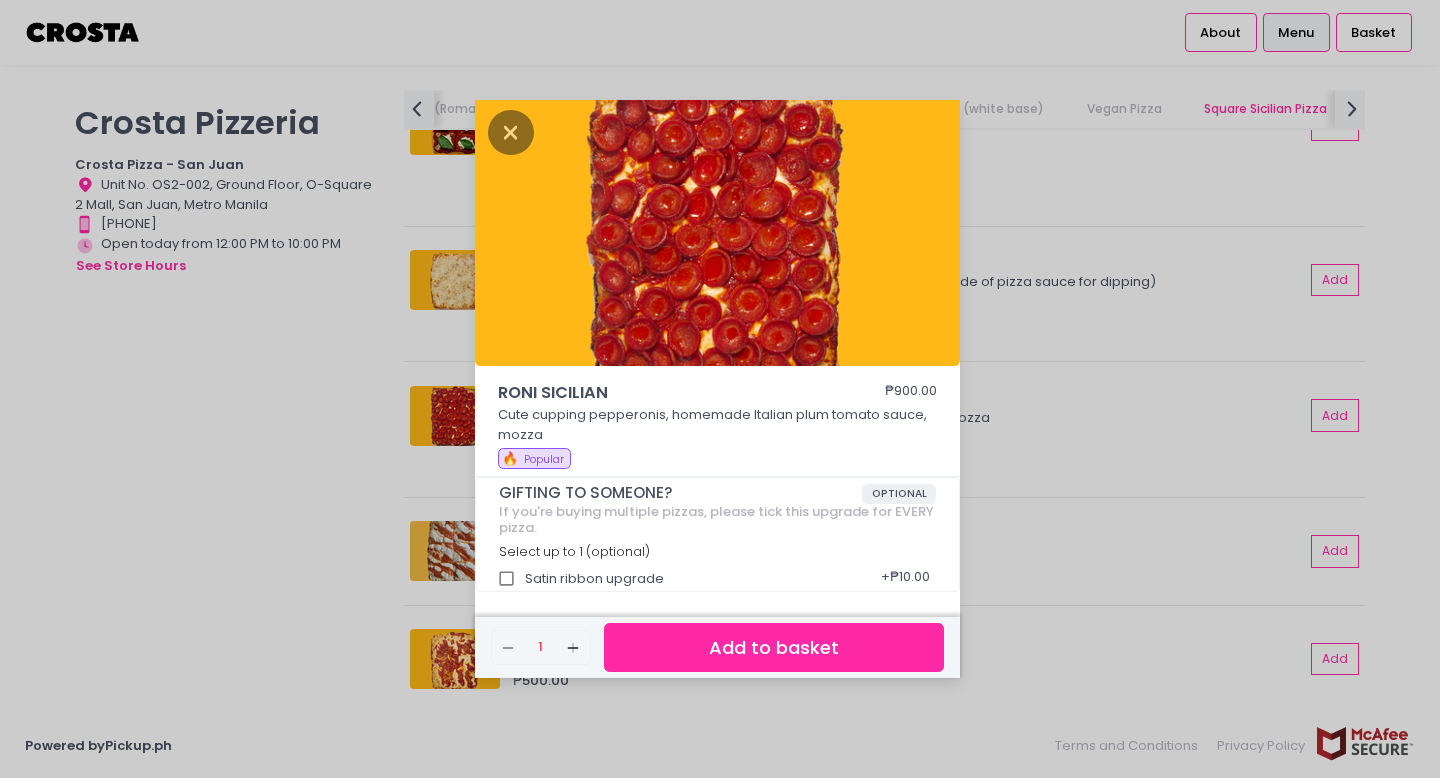 click on "Add to basket" at bounding box center (774, 647) 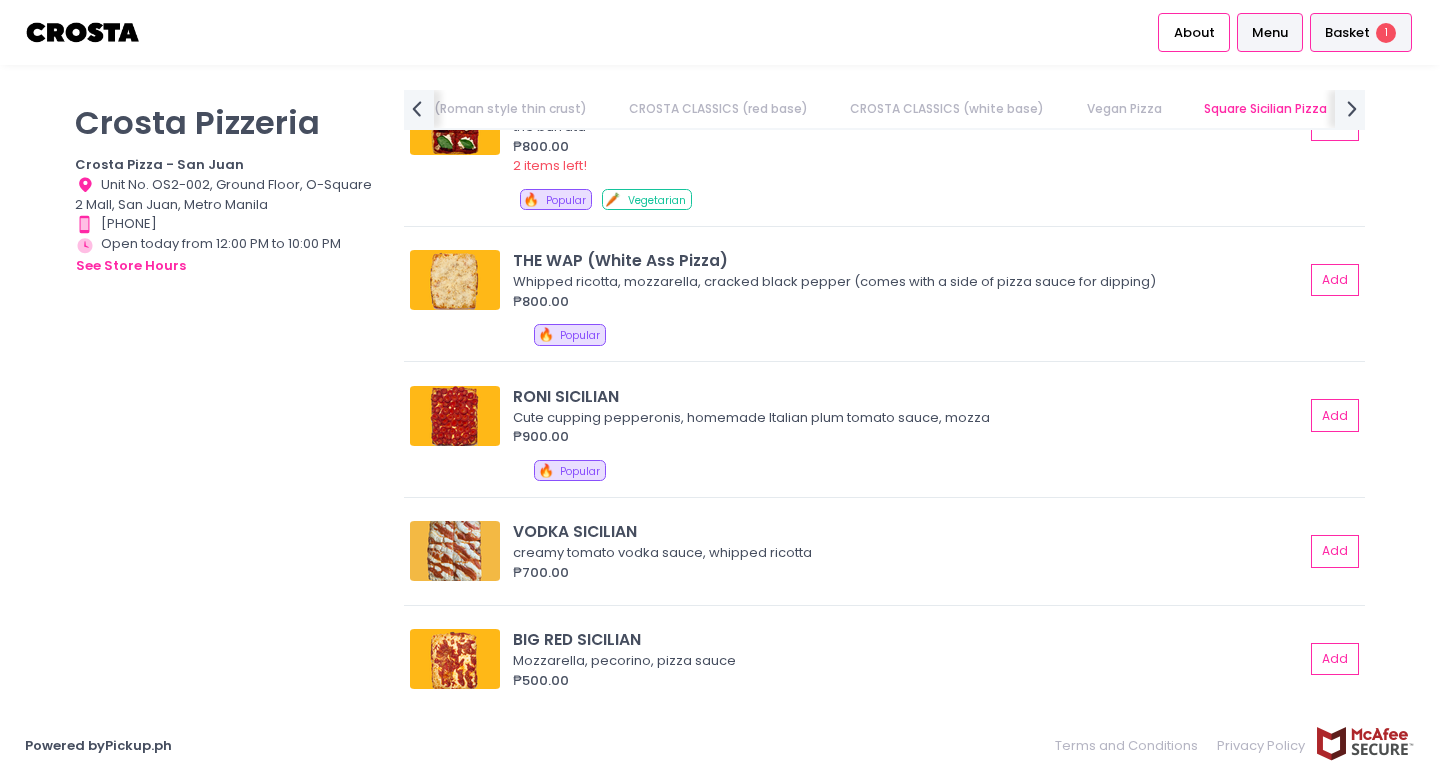 click on "Basket" at bounding box center [1347, 33] 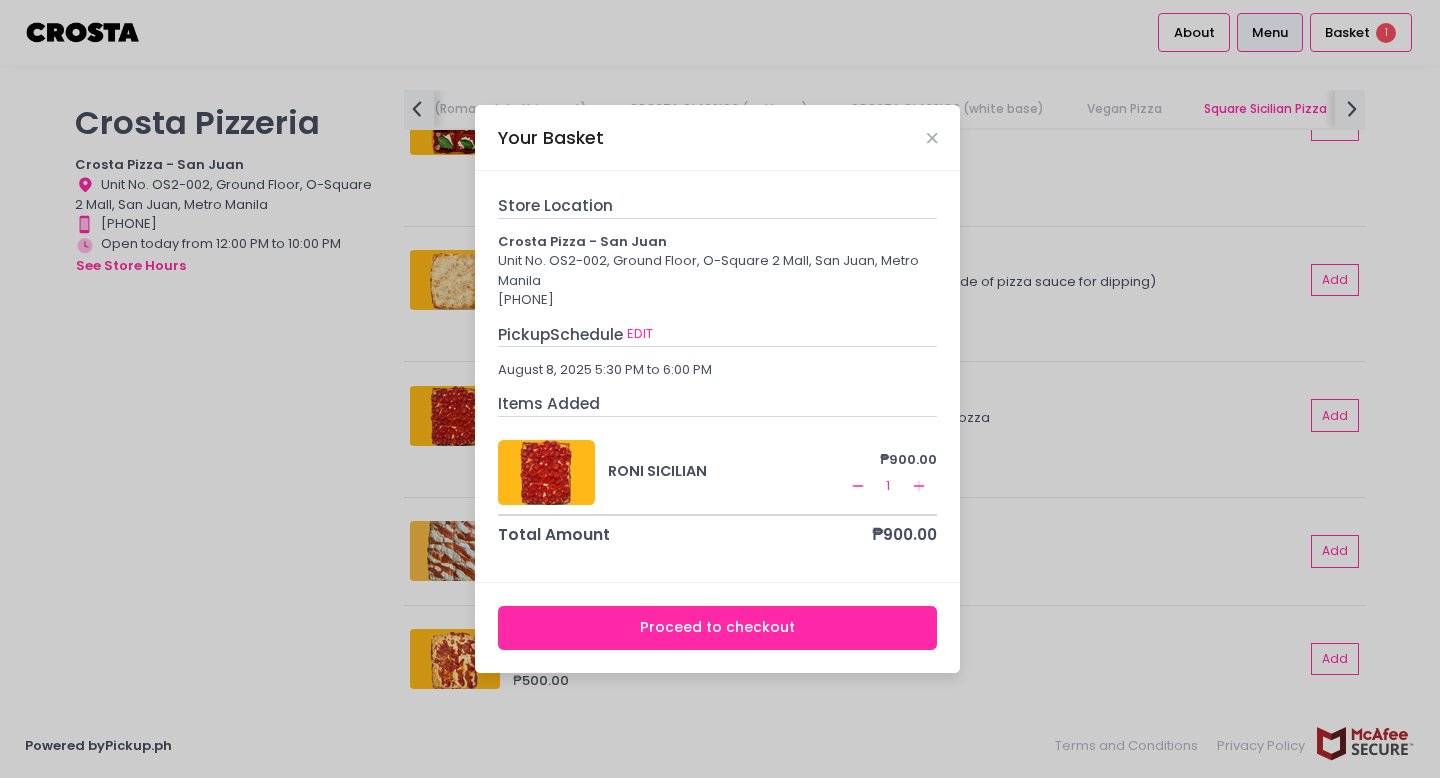 click on "Proceed to checkout" at bounding box center [718, 628] 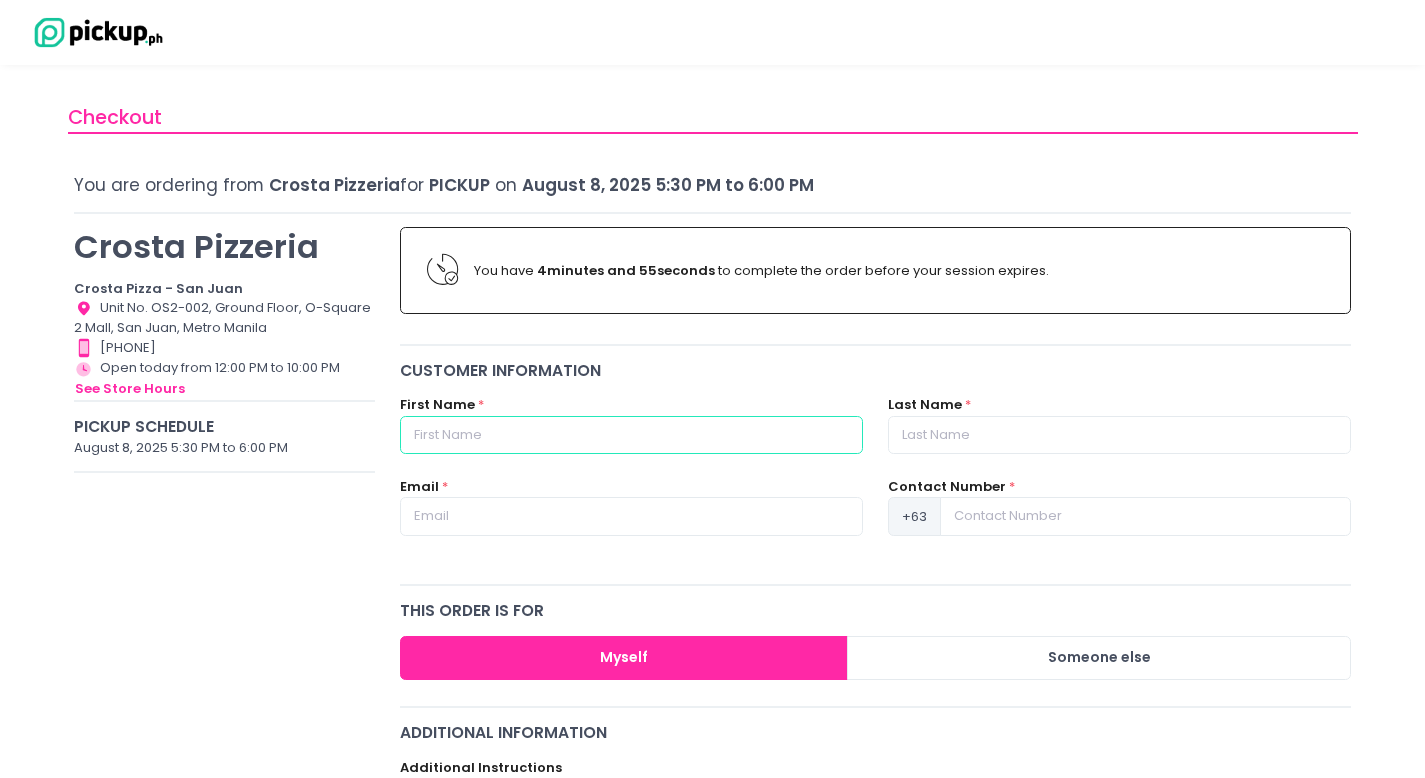 click at bounding box center [631, 435] 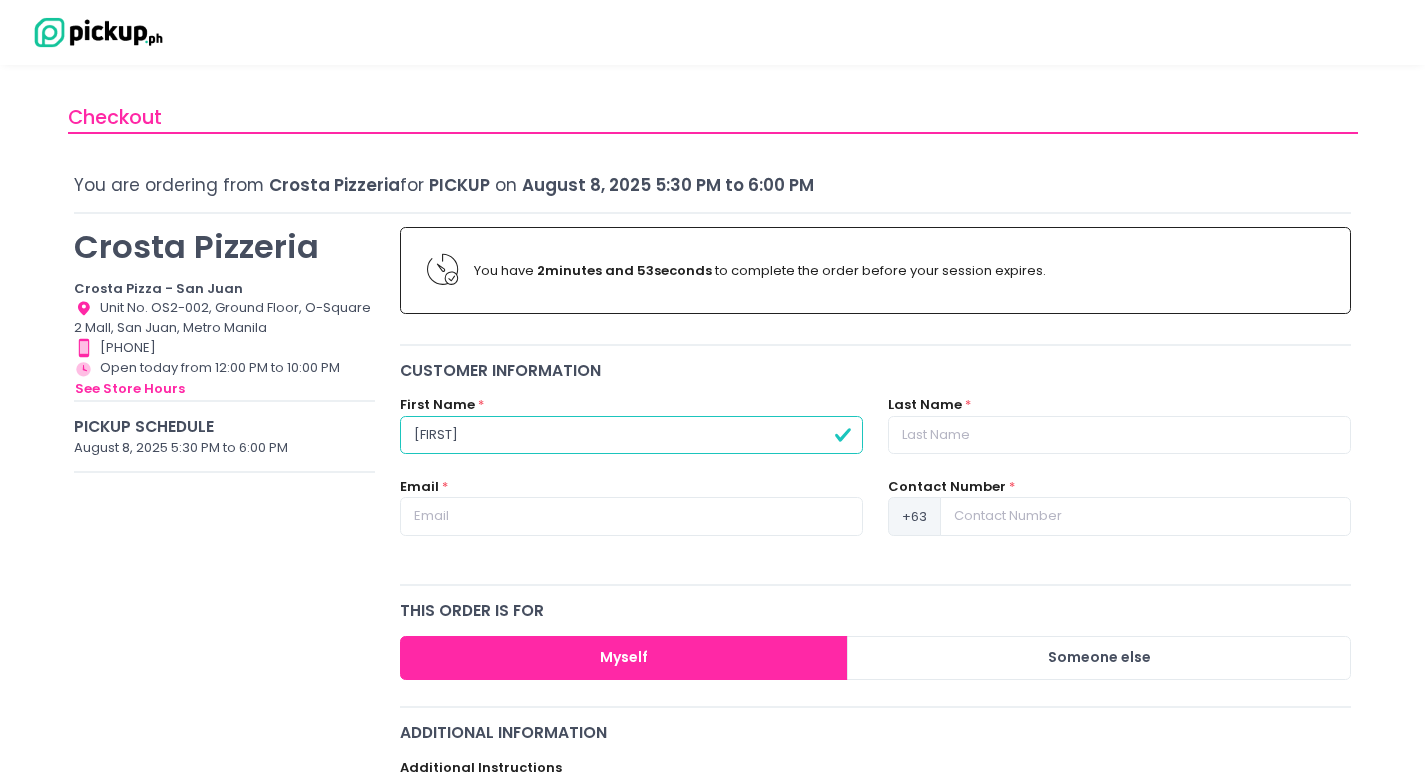 type on "[FIRST]" 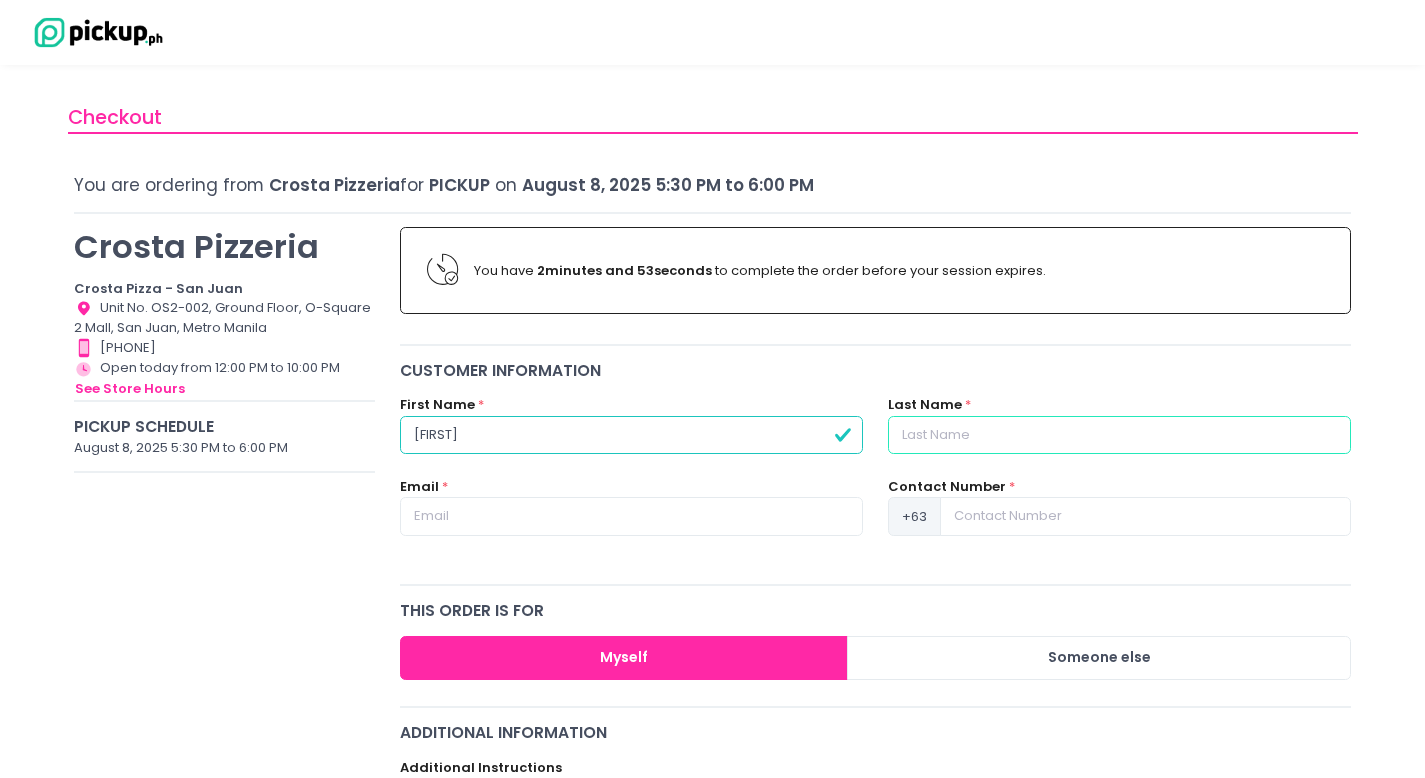 click at bounding box center (1119, 435) 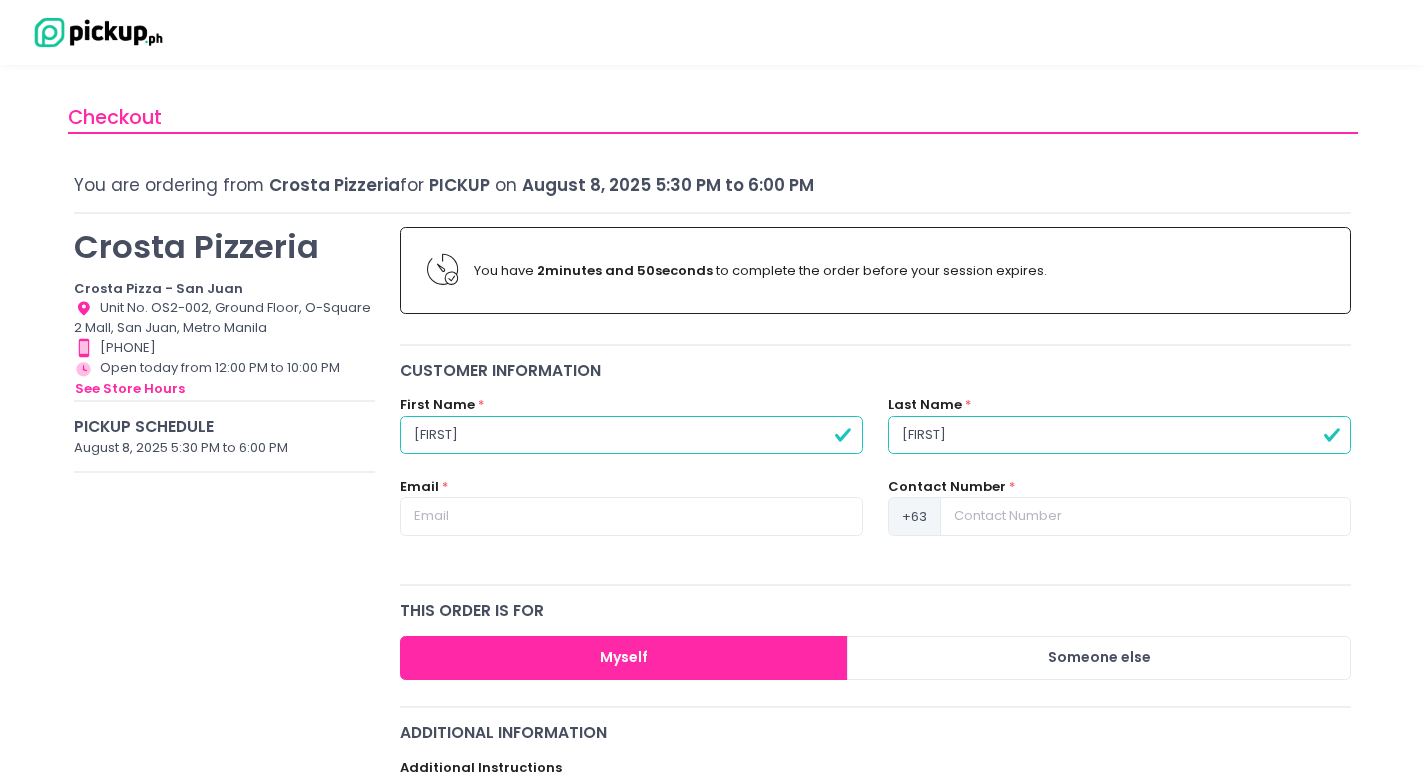 type on "[FIRST]" 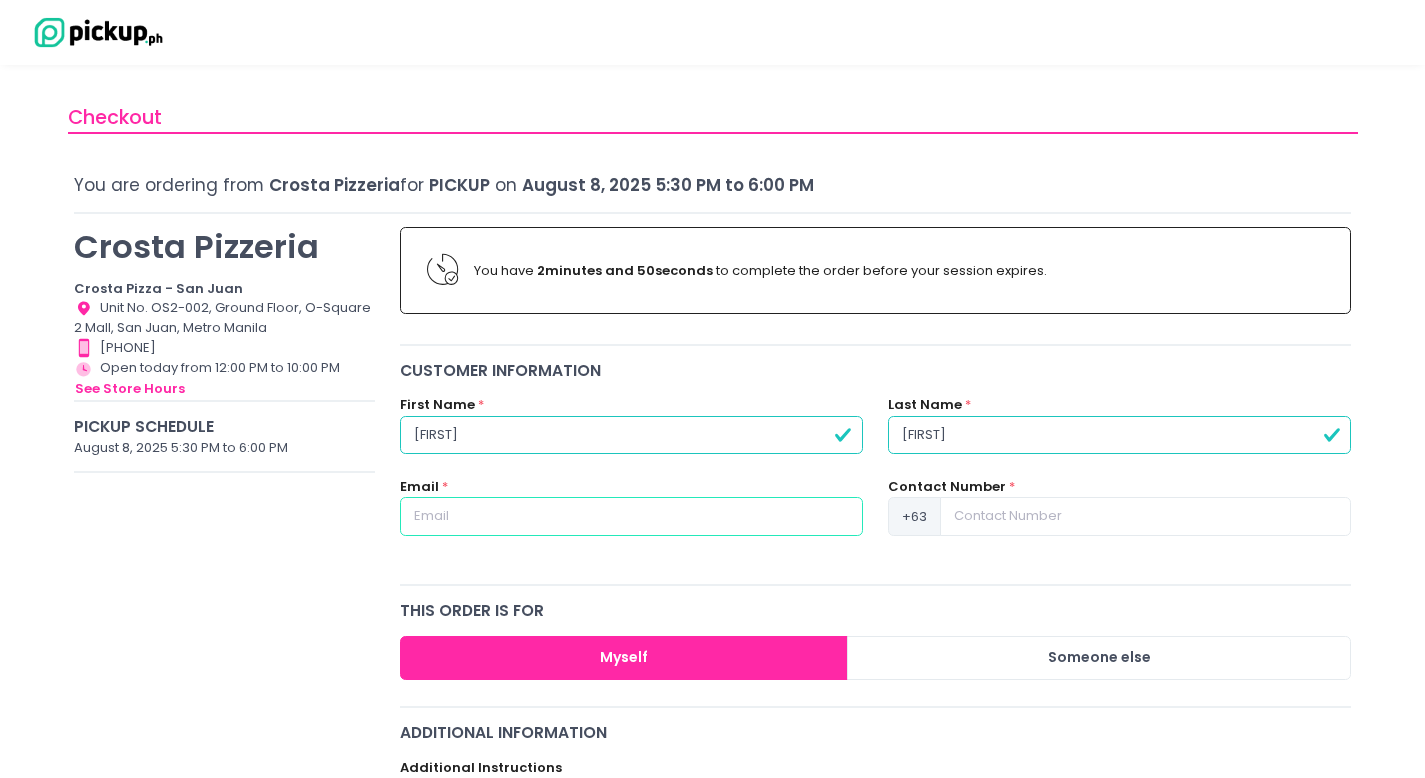 click at bounding box center [631, 516] 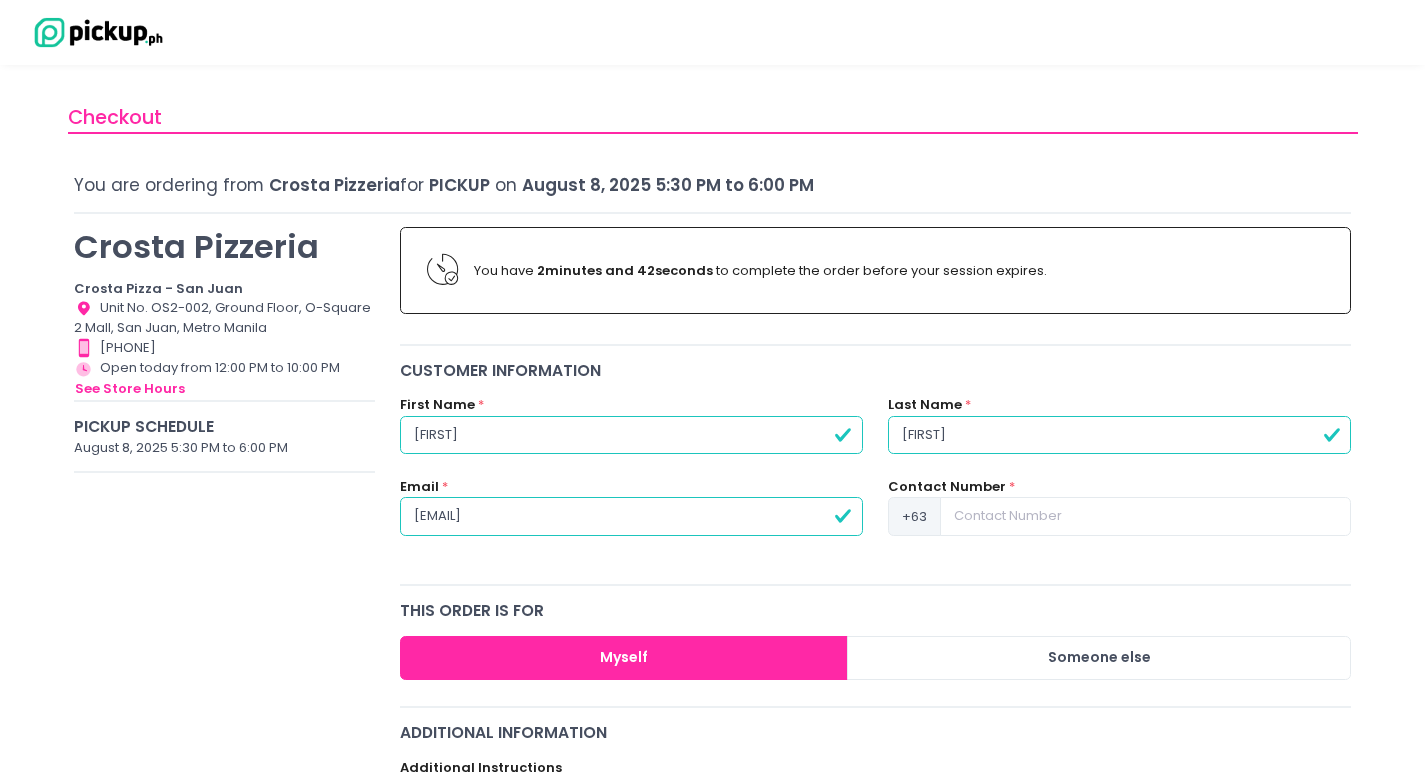 type on "[EMAIL]" 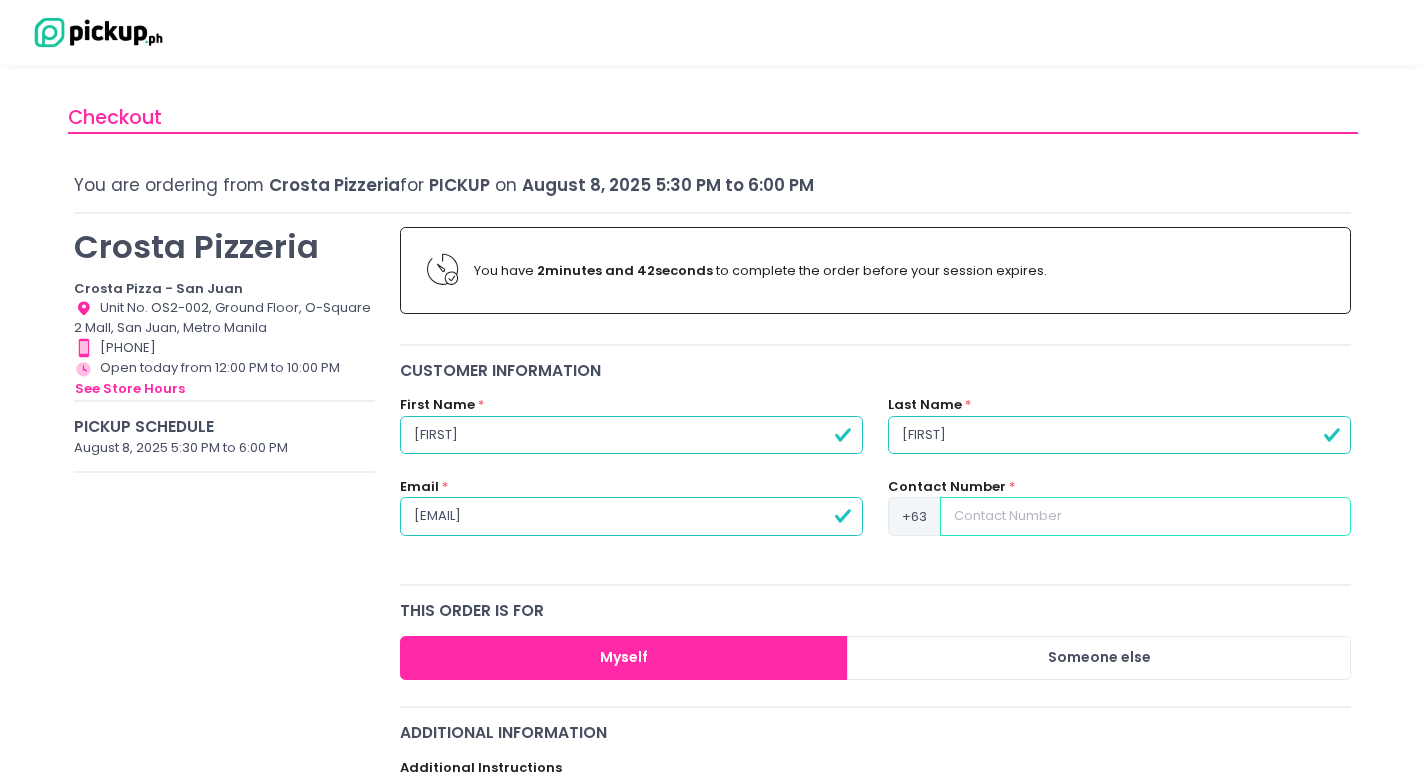 click at bounding box center [1145, 516] 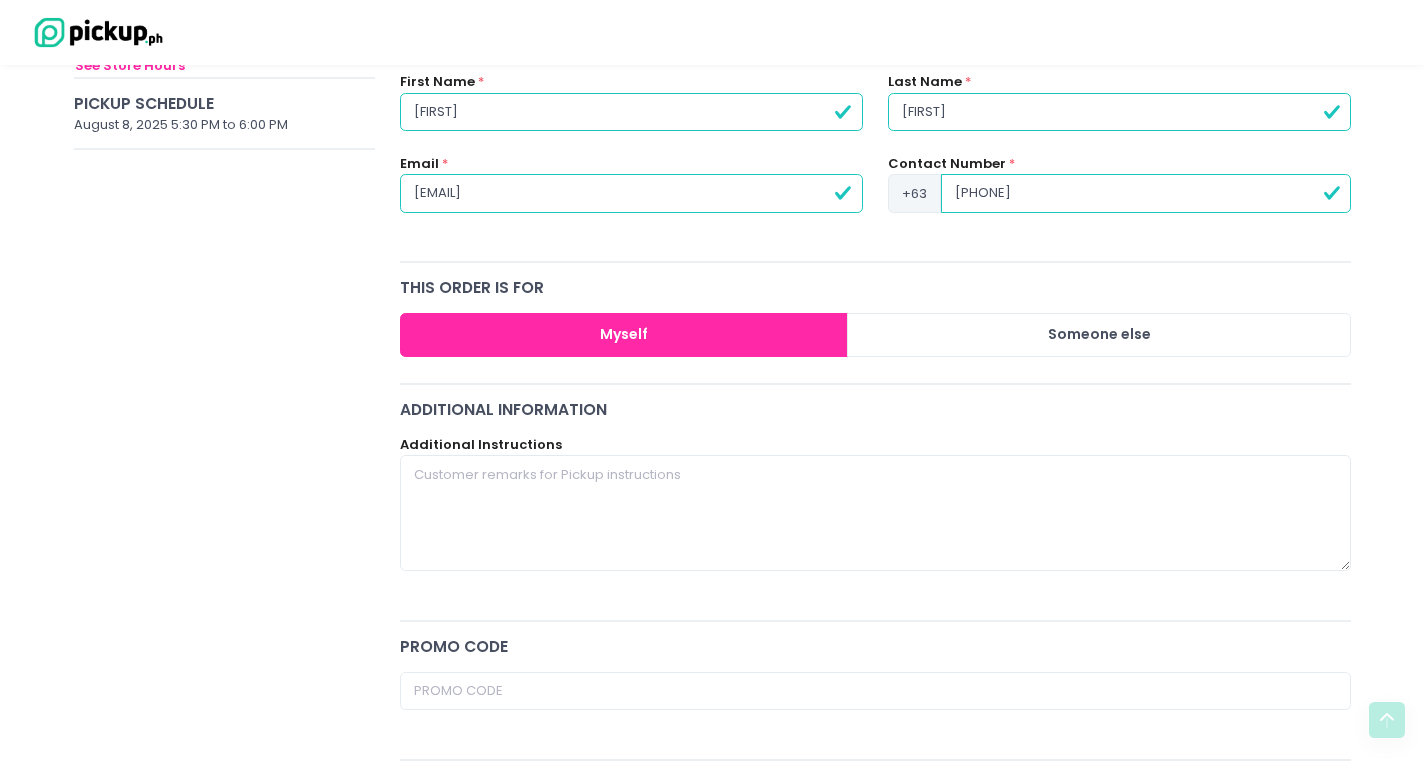 scroll, scrollTop: 334, scrollLeft: 0, axis: vertical 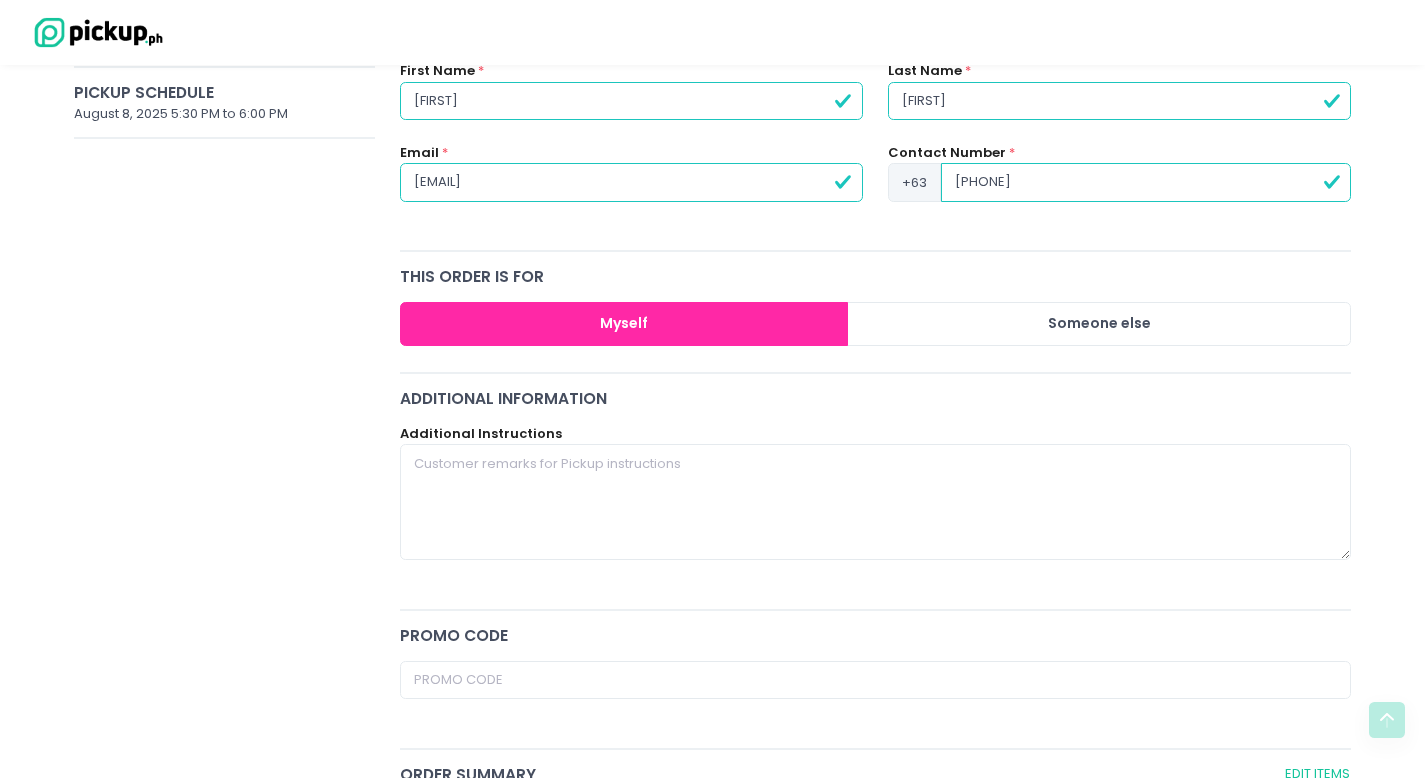click on "Myself" at bounding box center (624, 324) 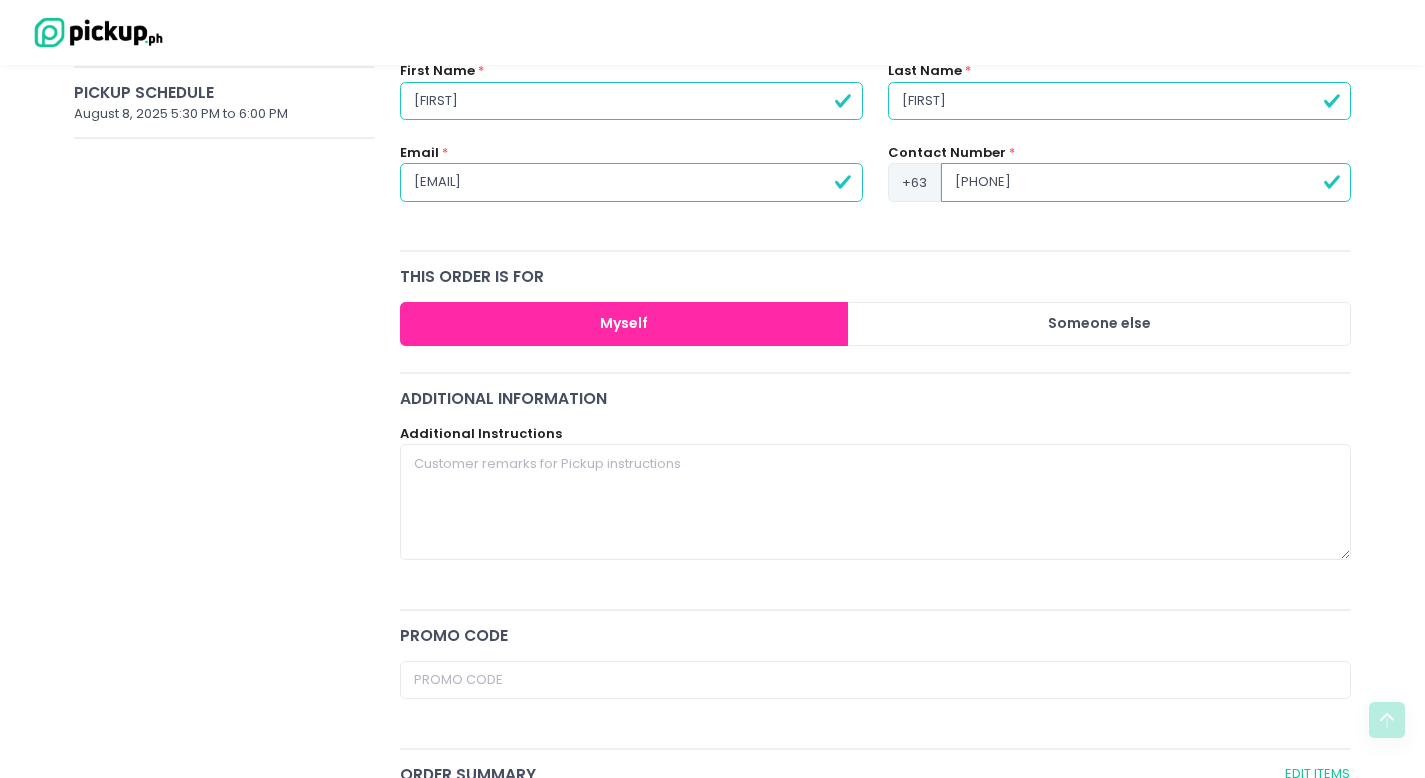 click on "Myself" at bounding box center [624, 324] 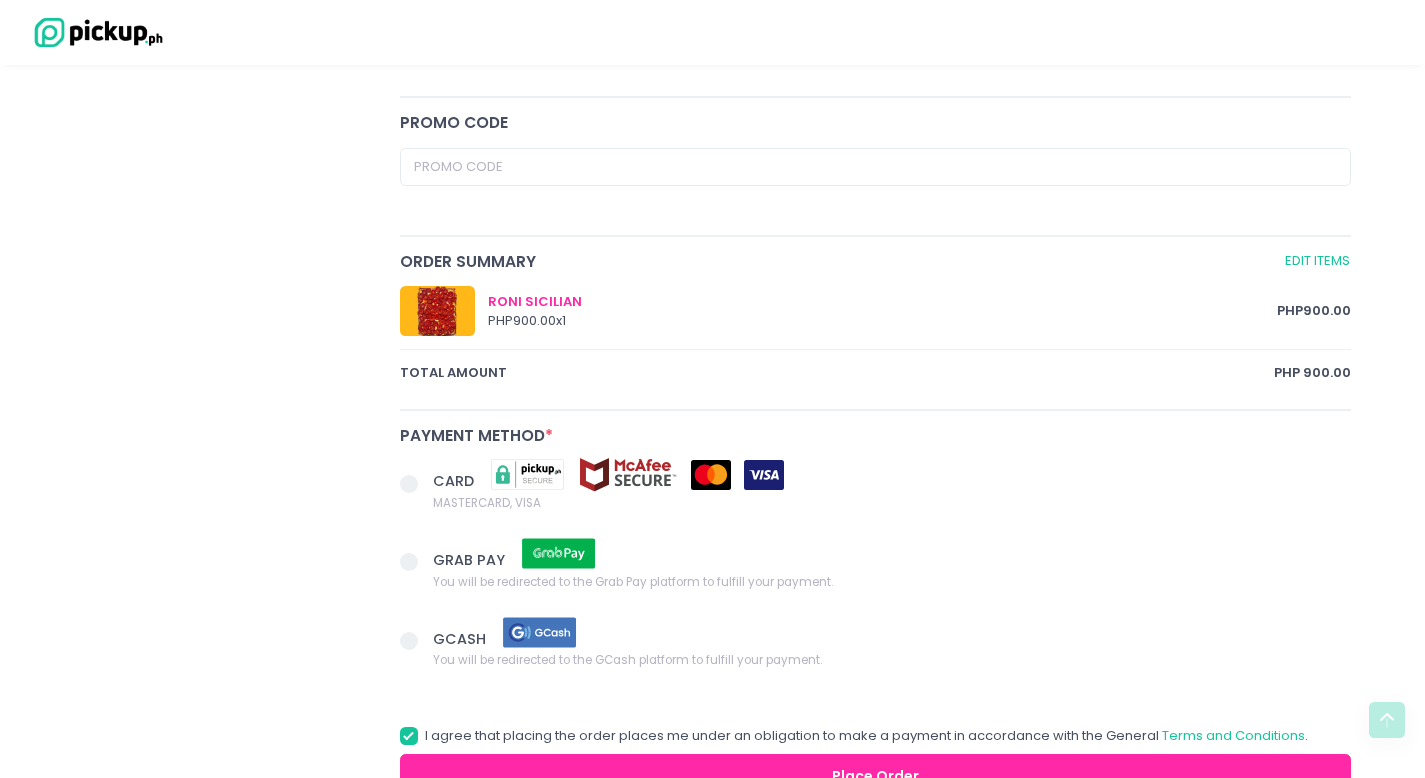 scroll, scrollTop: 984, scrollLeft: 0, axis: vertical 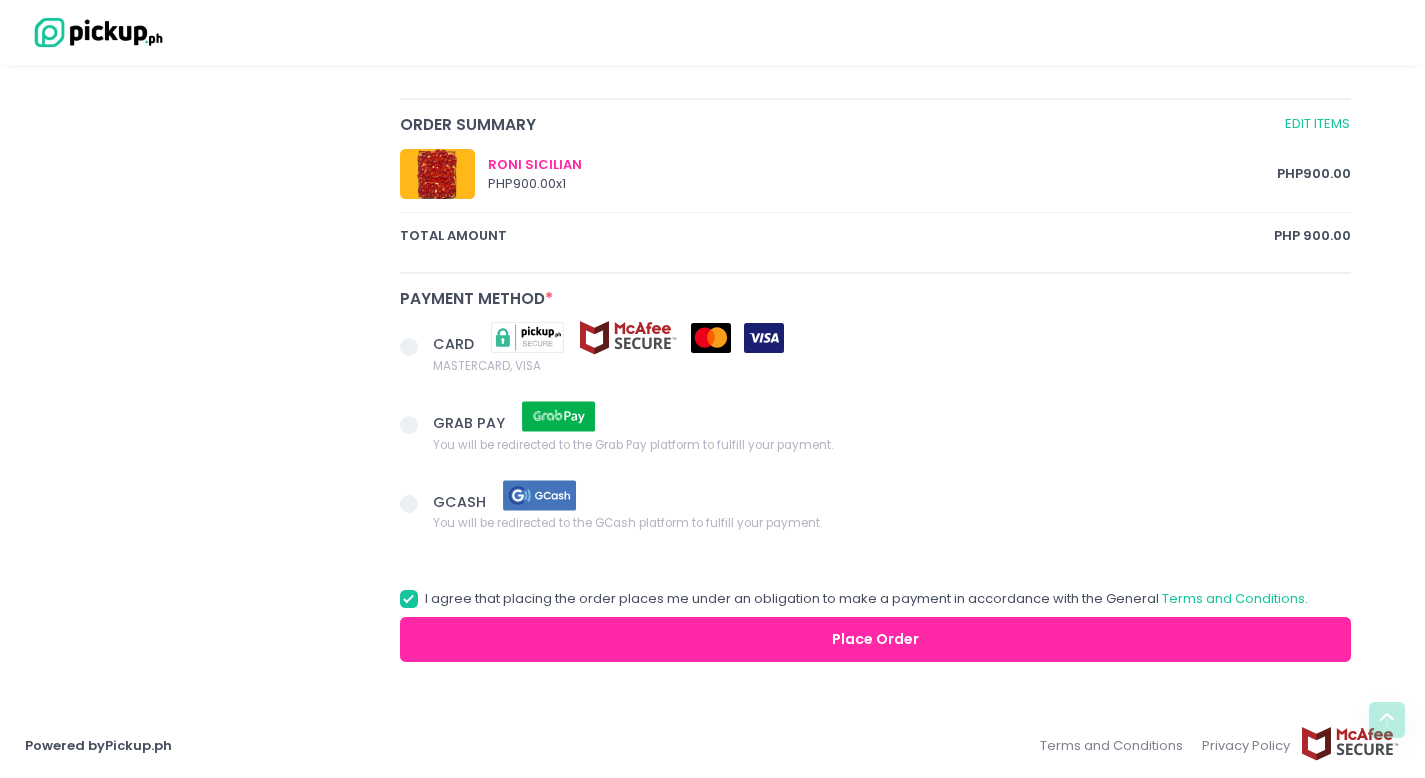type on "[PHONE]" 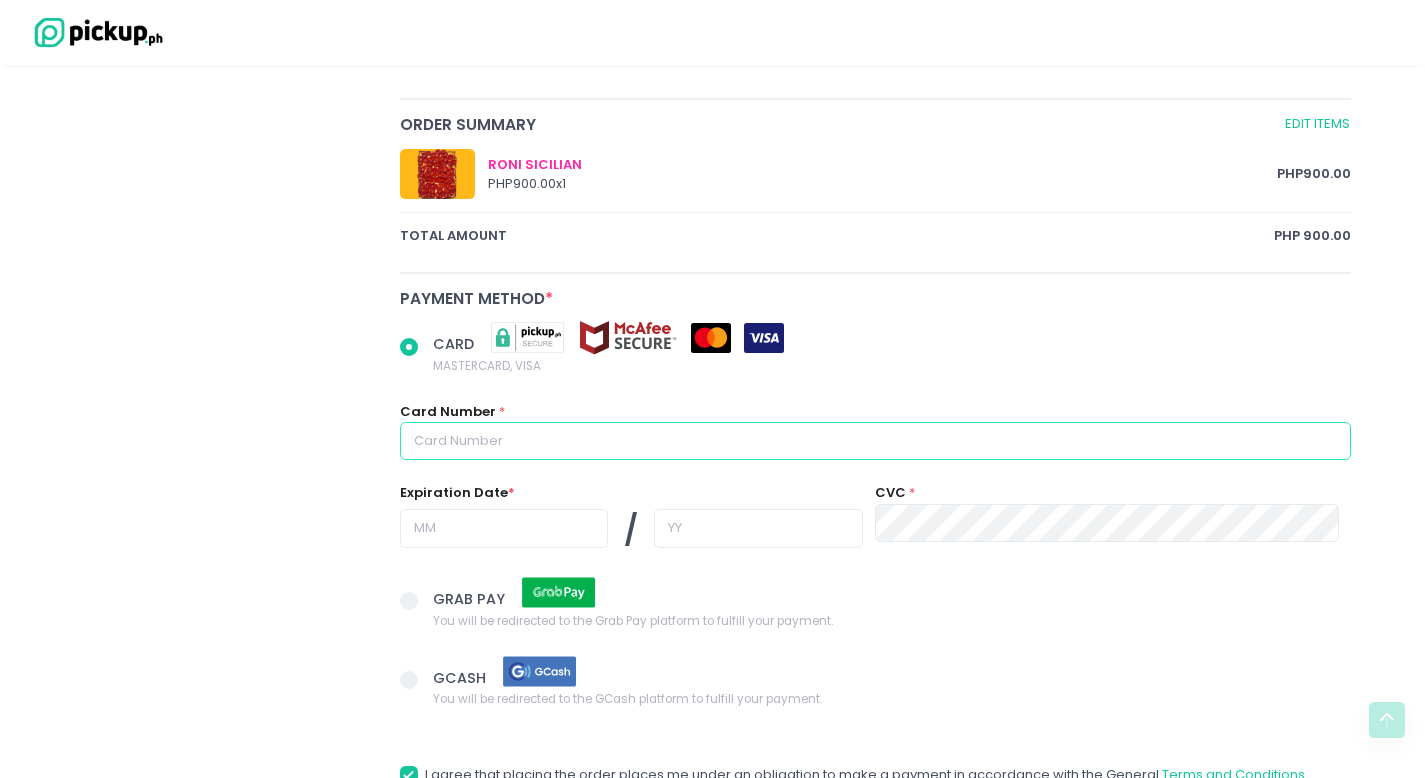 click at bounding box center [876, 441] 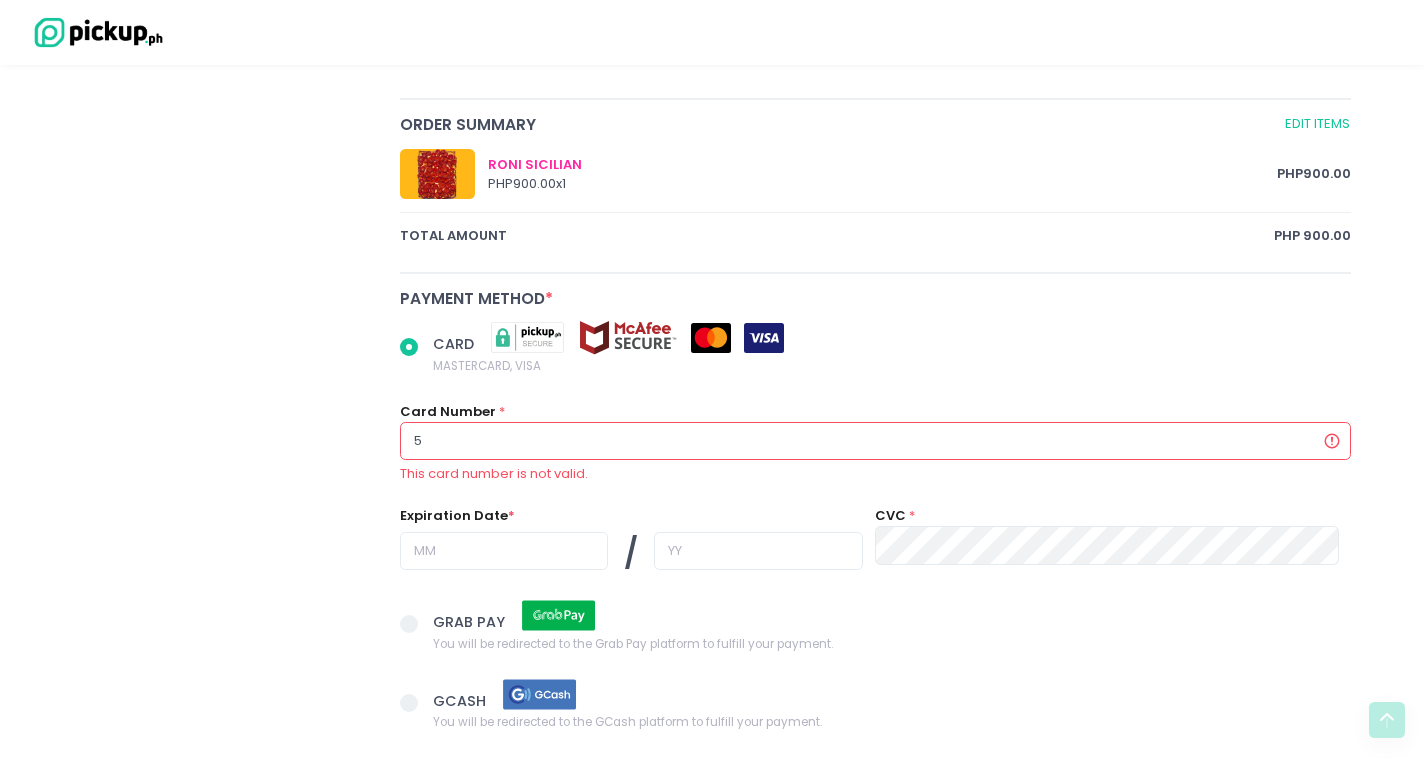 radio on "true" 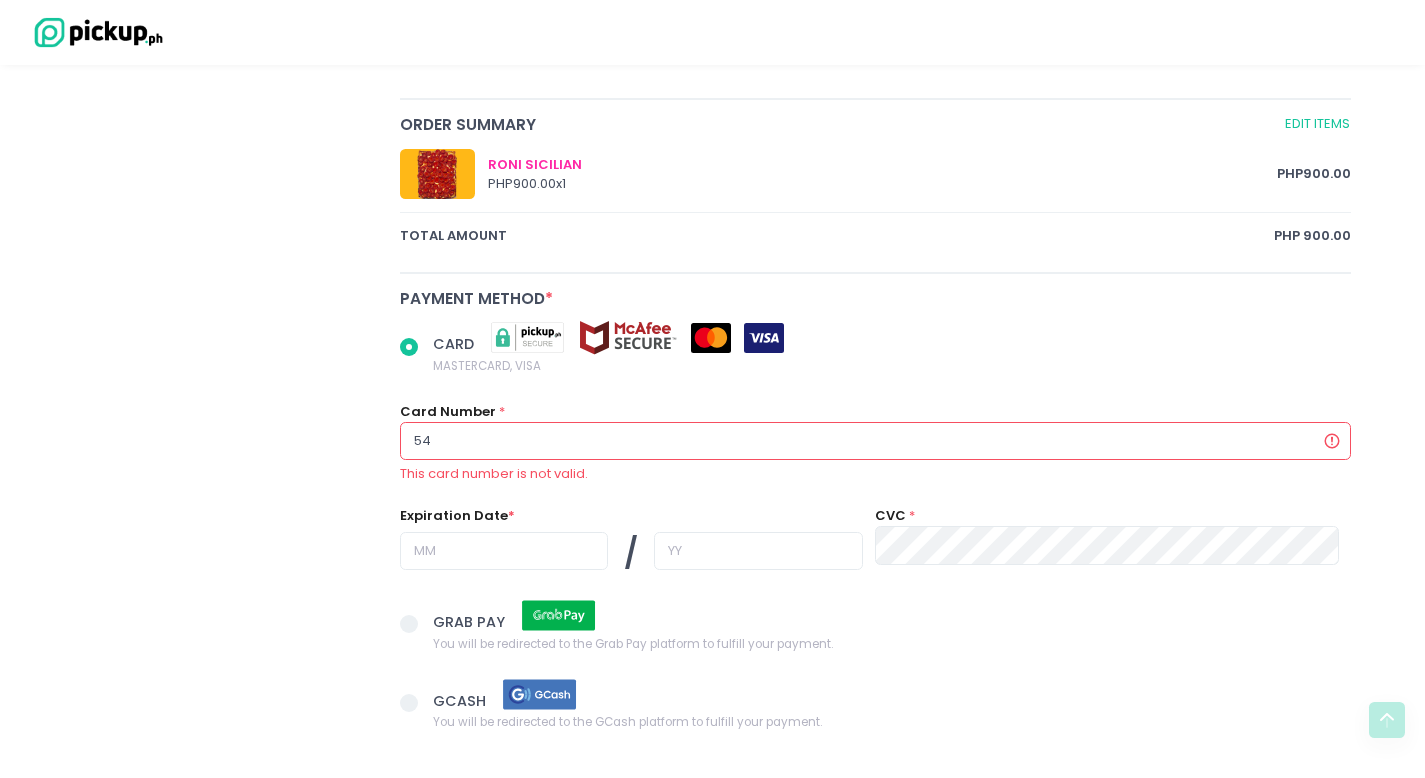 radio on "true" 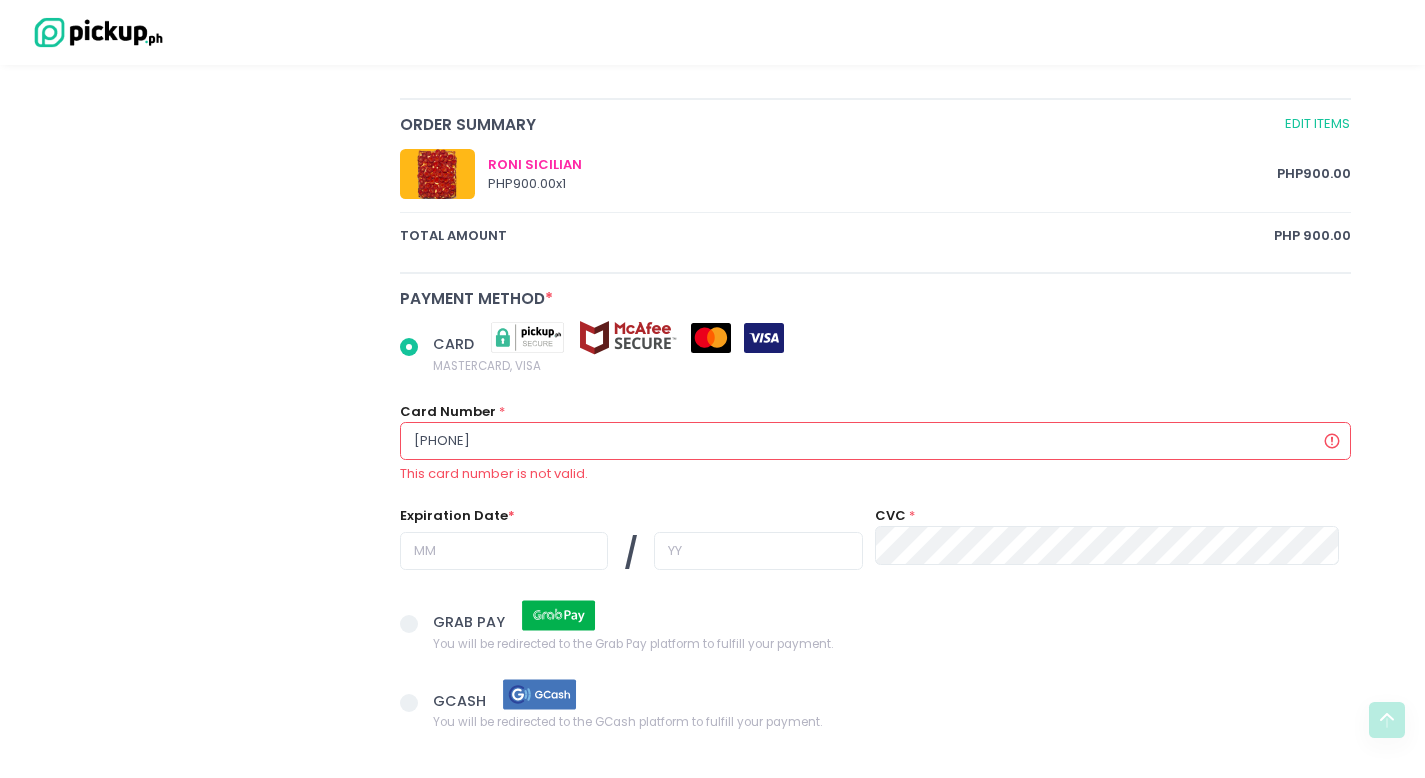 radio on "true" 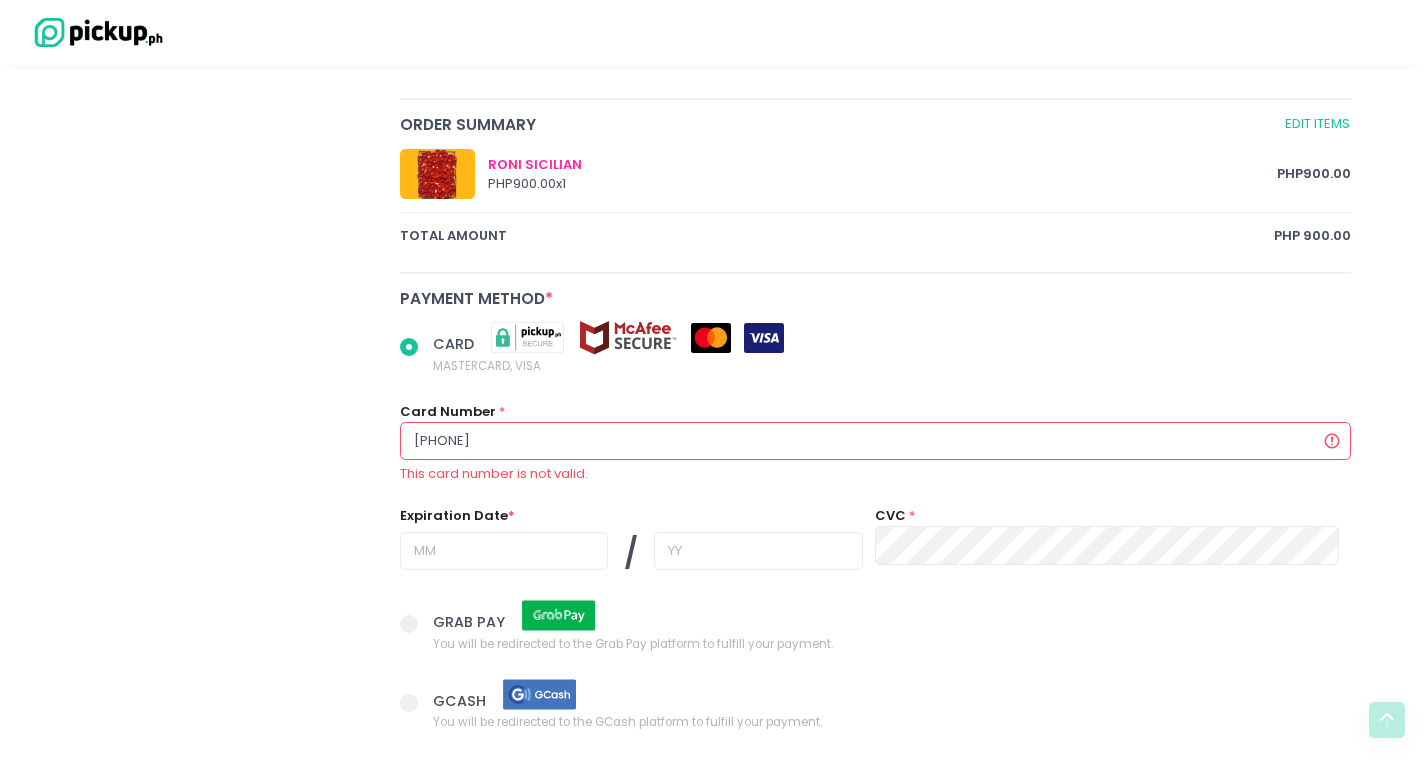 radio on "true" 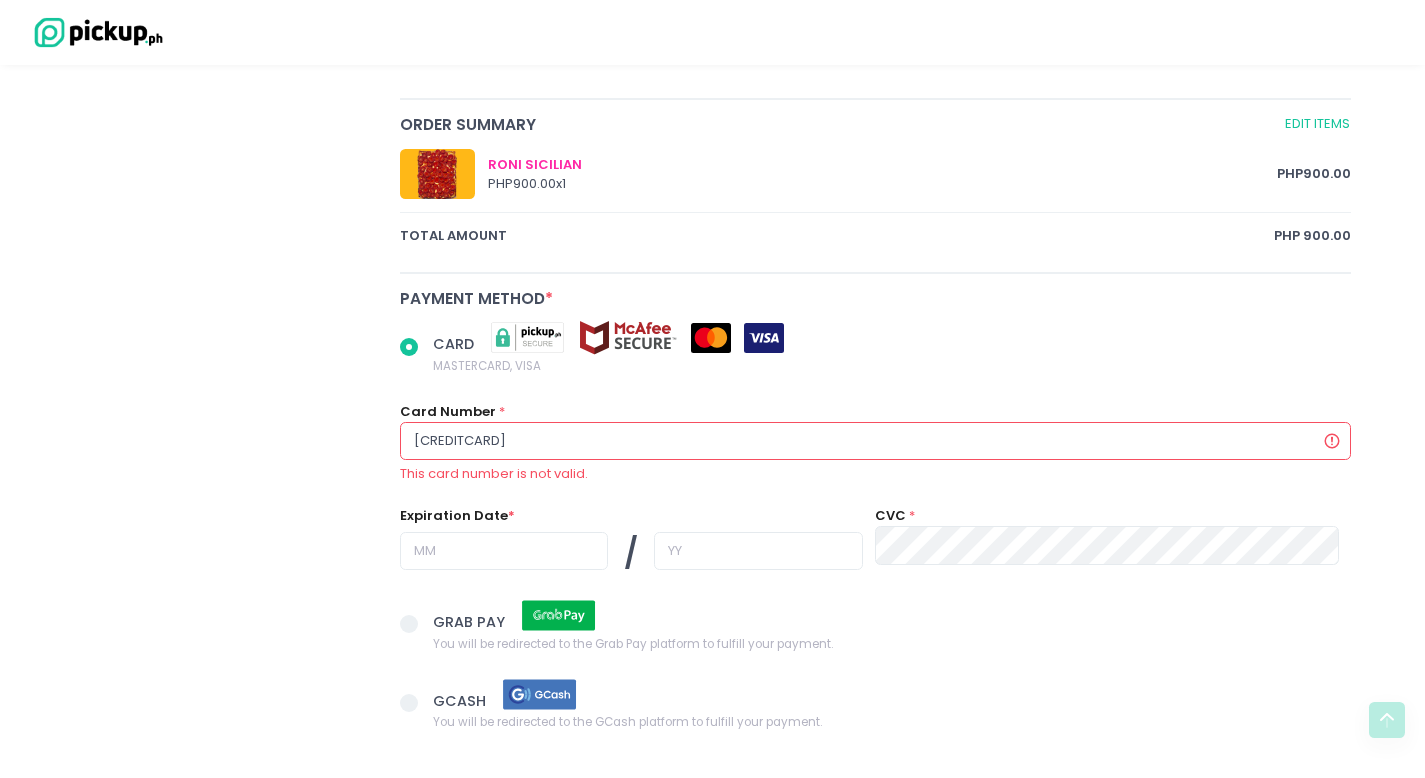 radio on "true" 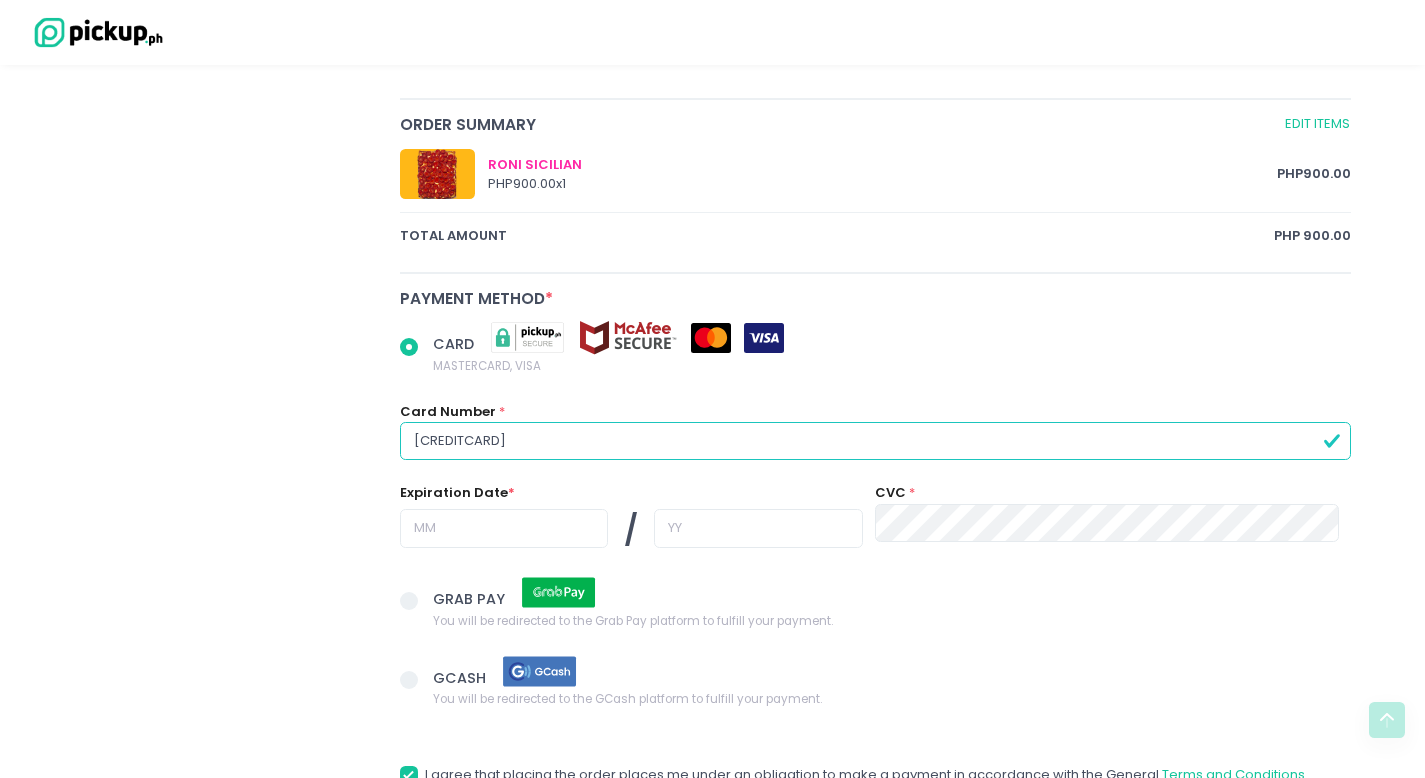 type on "[CREDITCARD]" 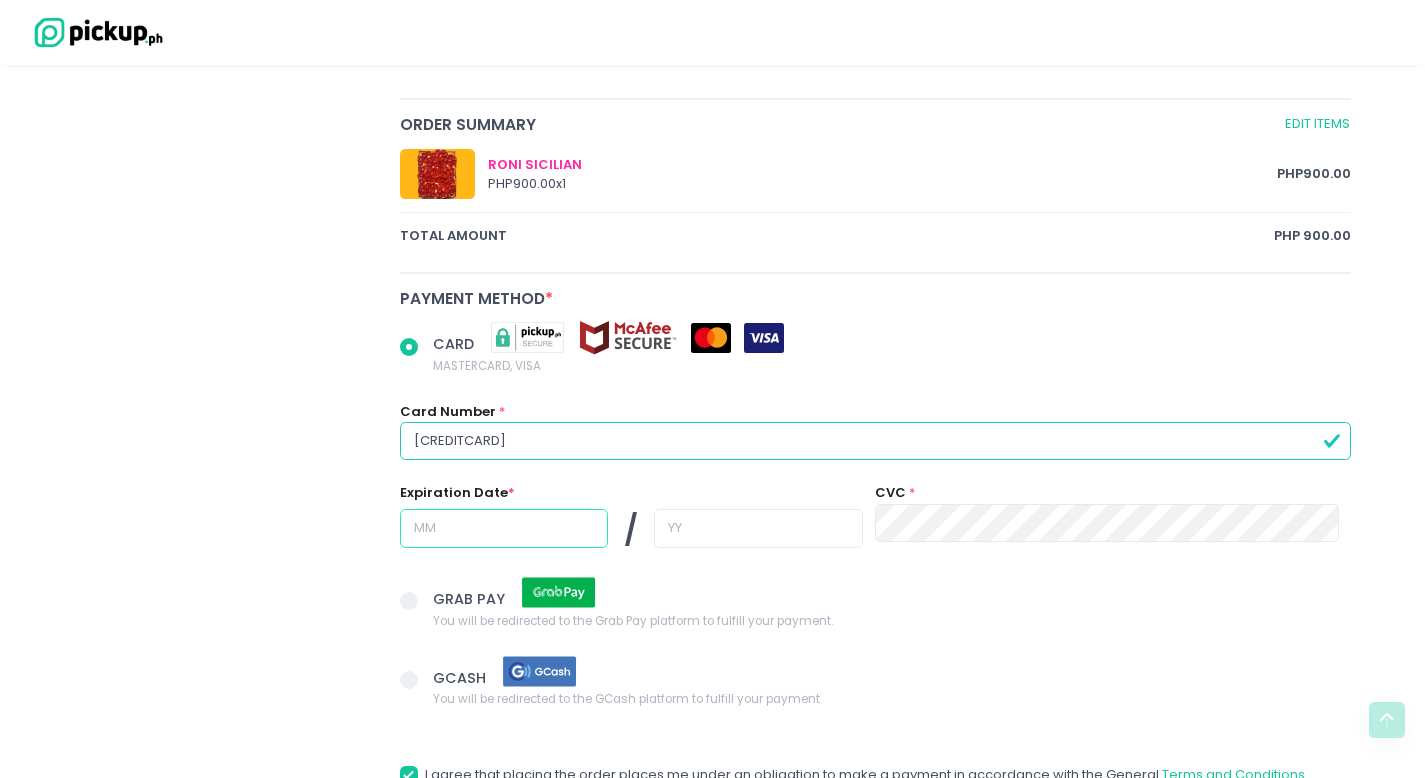 click at bounding box center (504, 528) 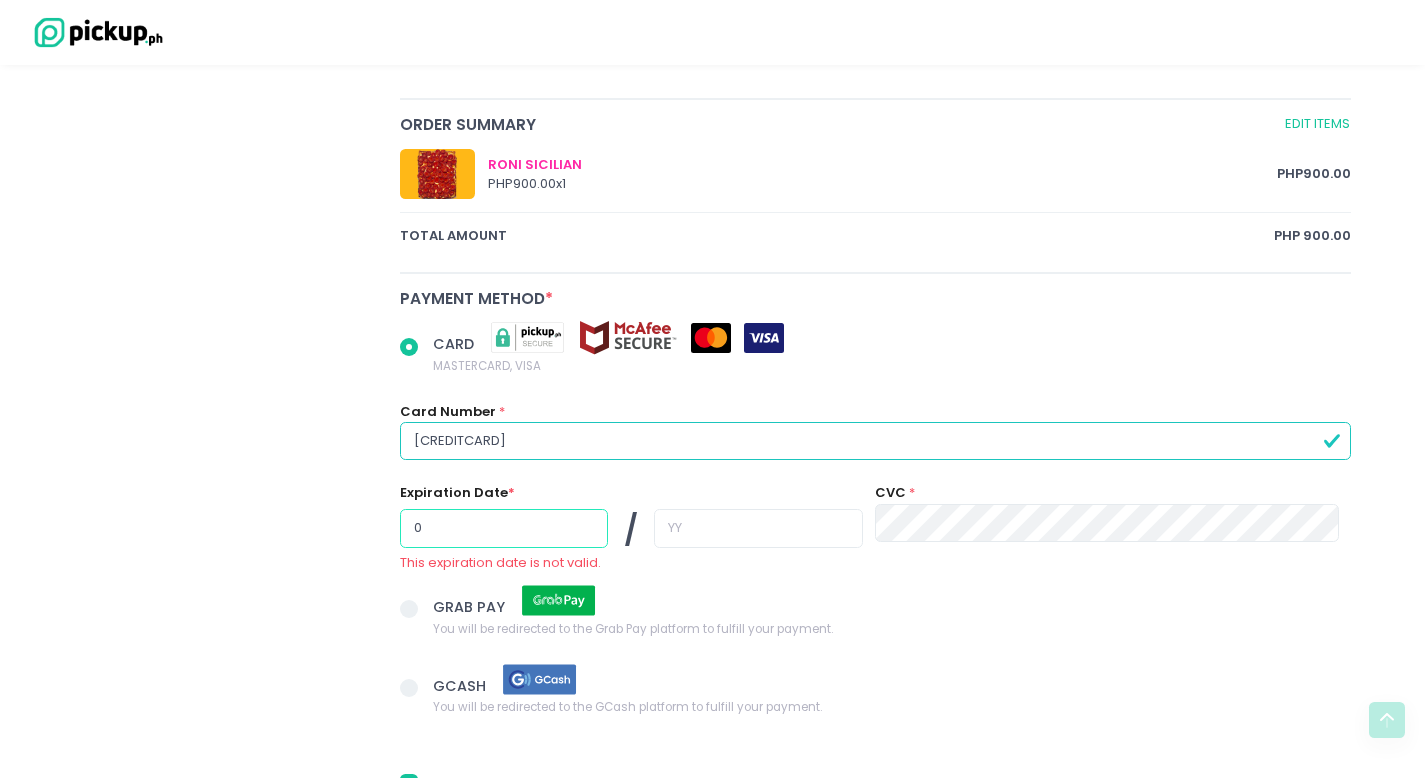 radio on "true" 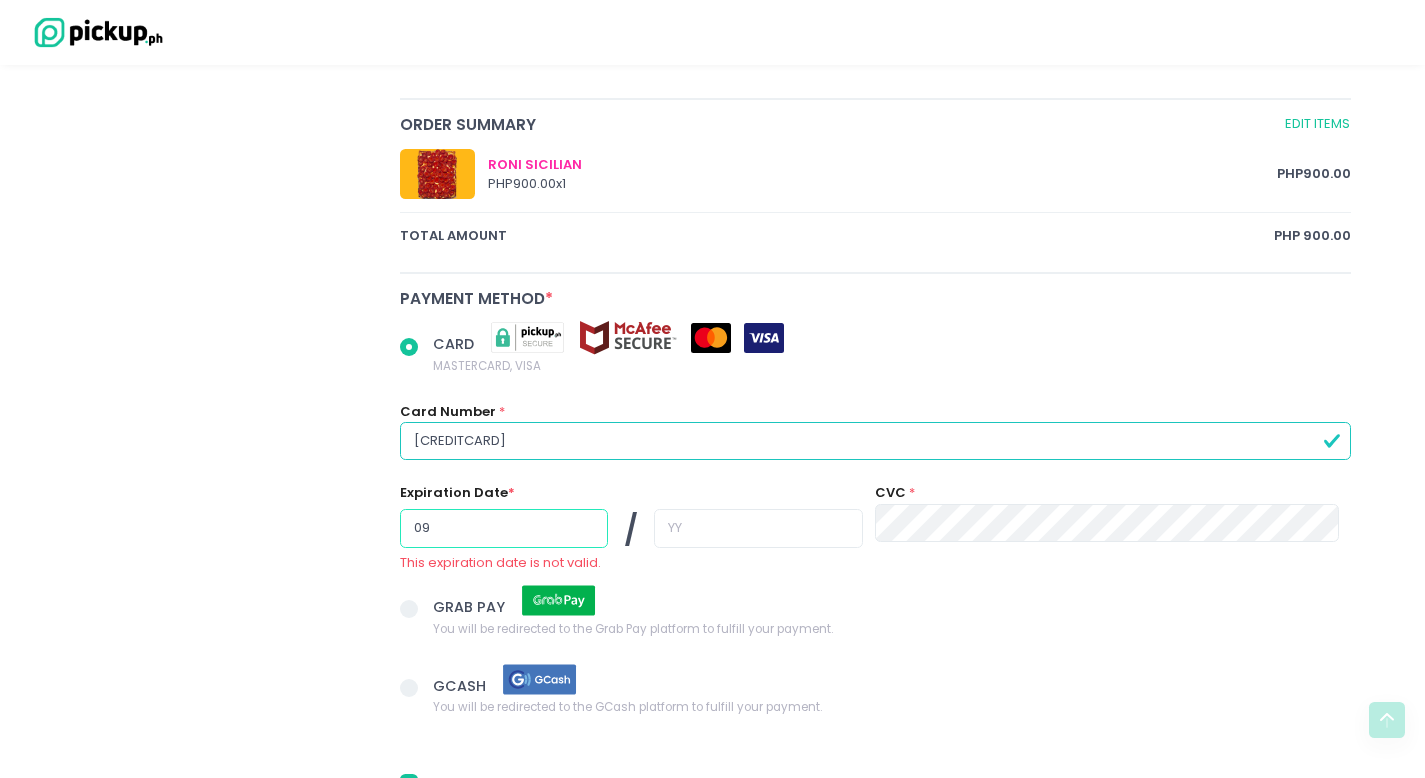 type on "09" 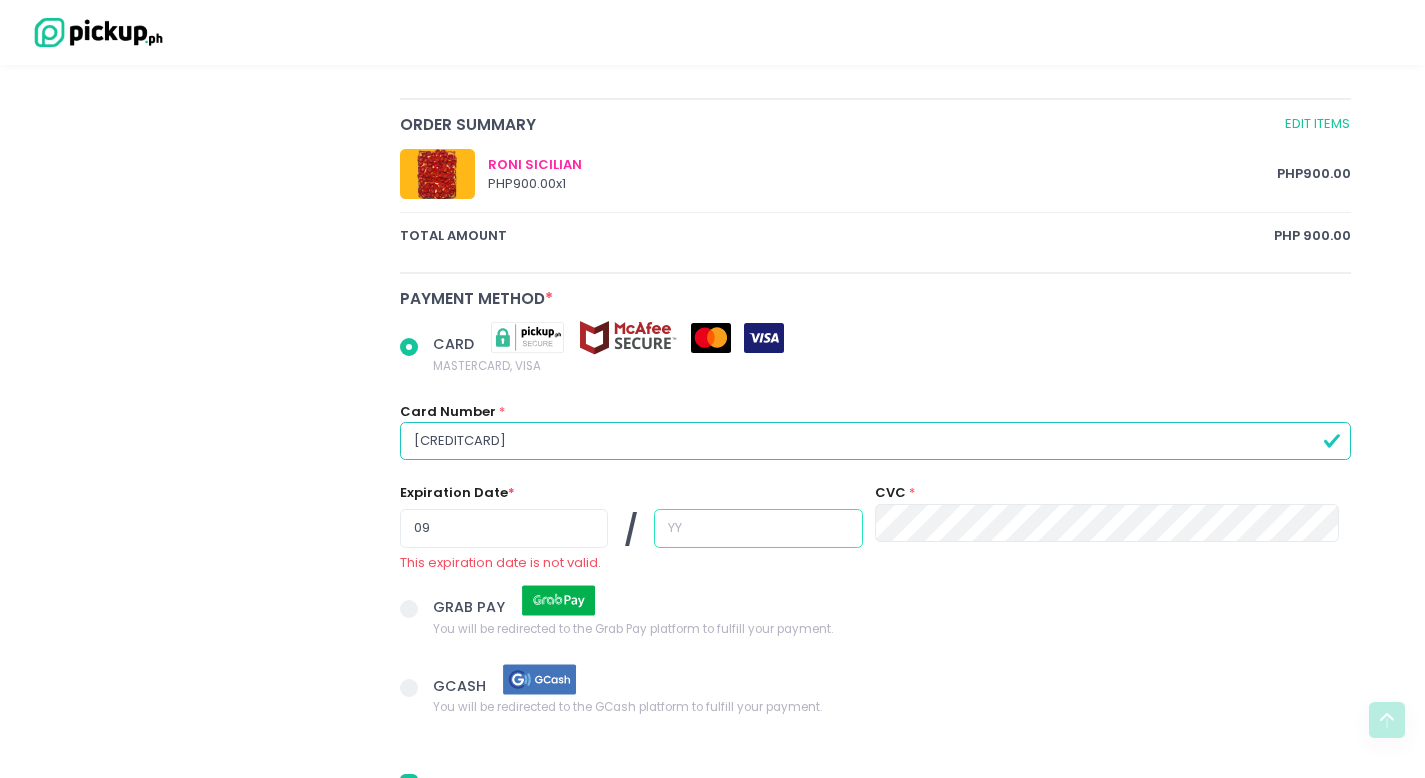 click at bounding box center [758, 528] 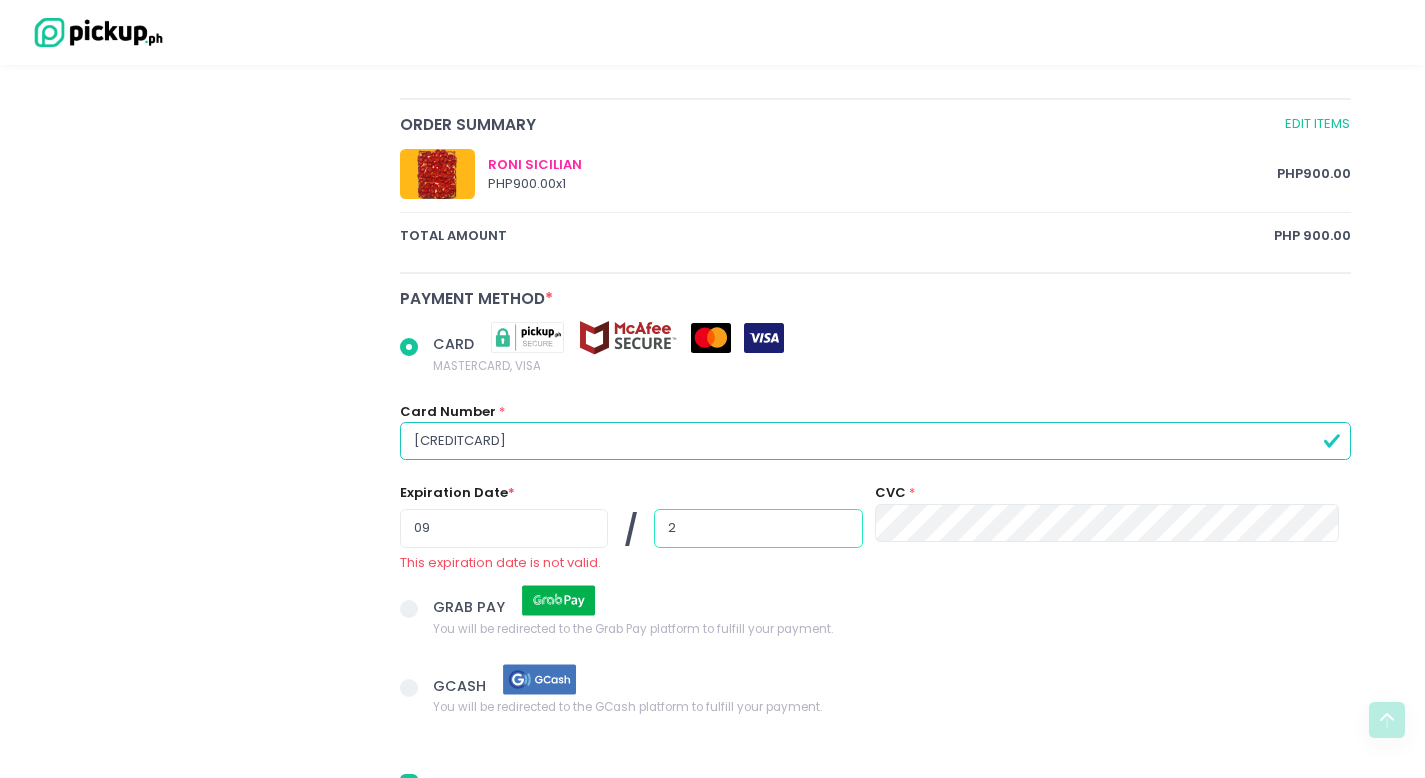 radio on "true" 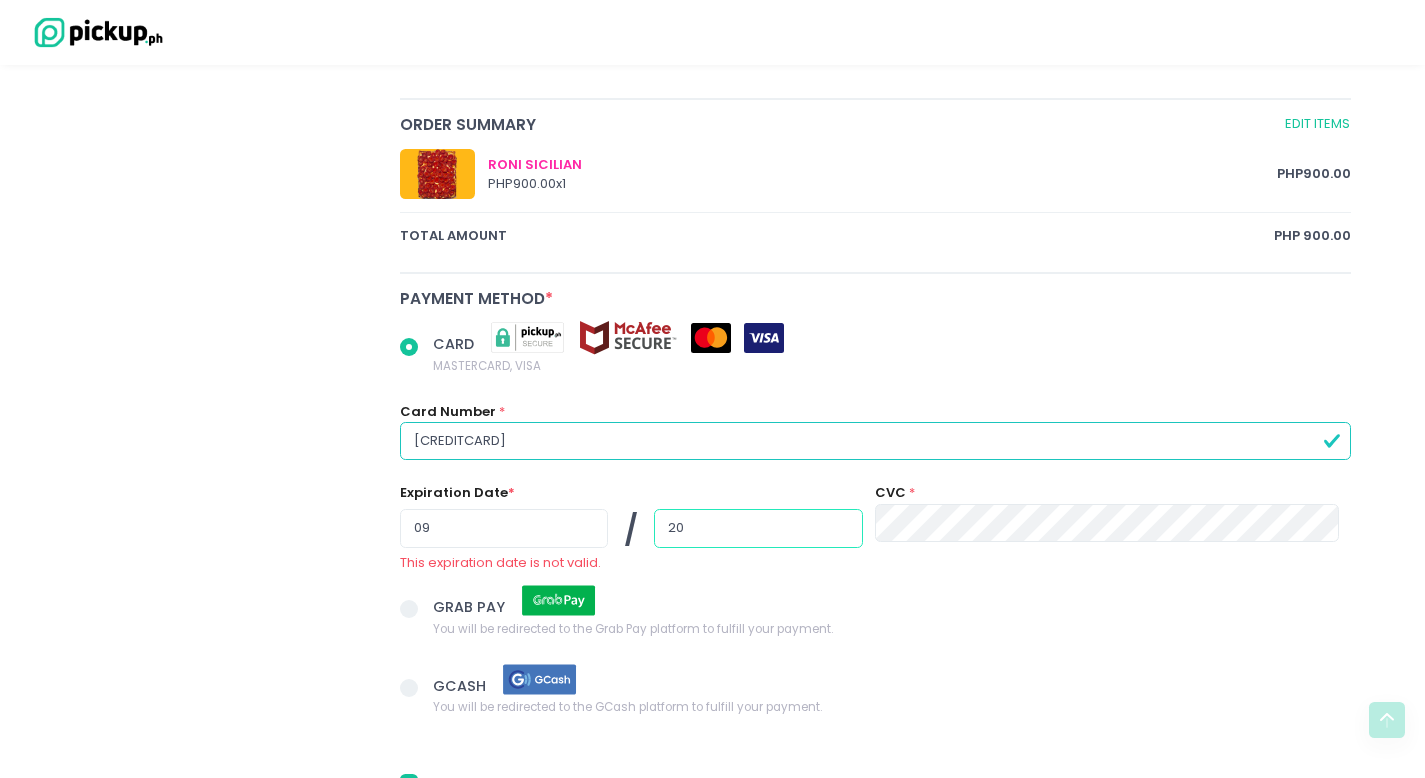 type on "20" 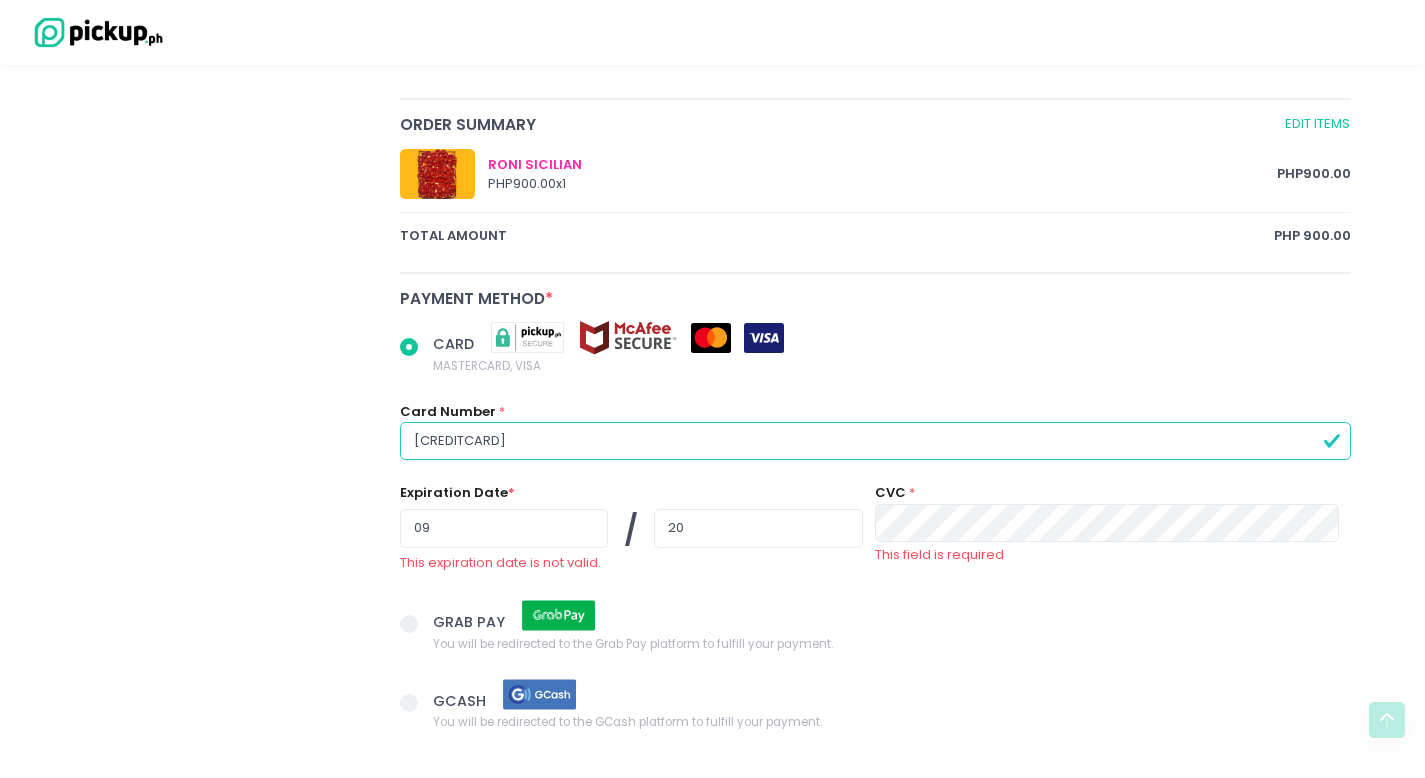click on "[DATE]" at bounding box center (631, 531) 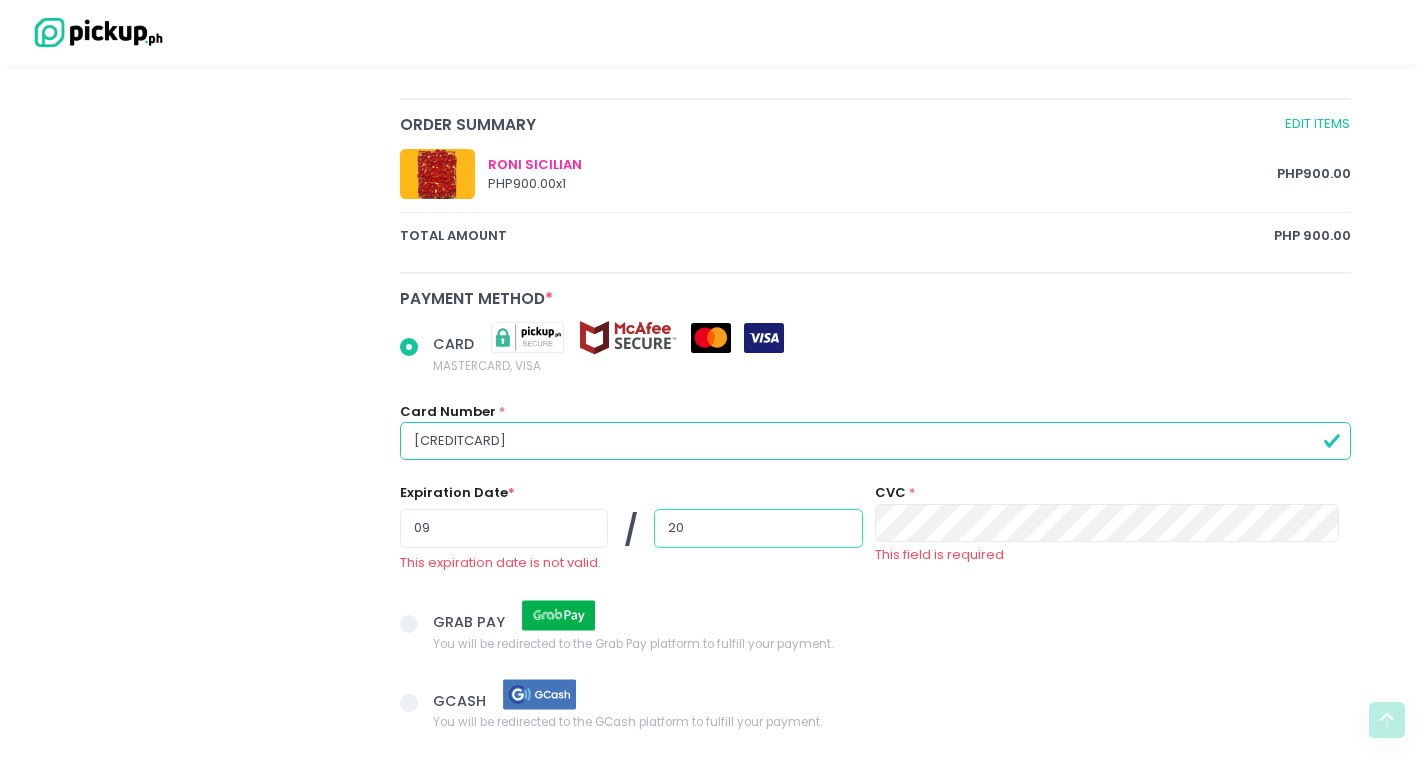 click on "20" at bounding box center [758, 528] 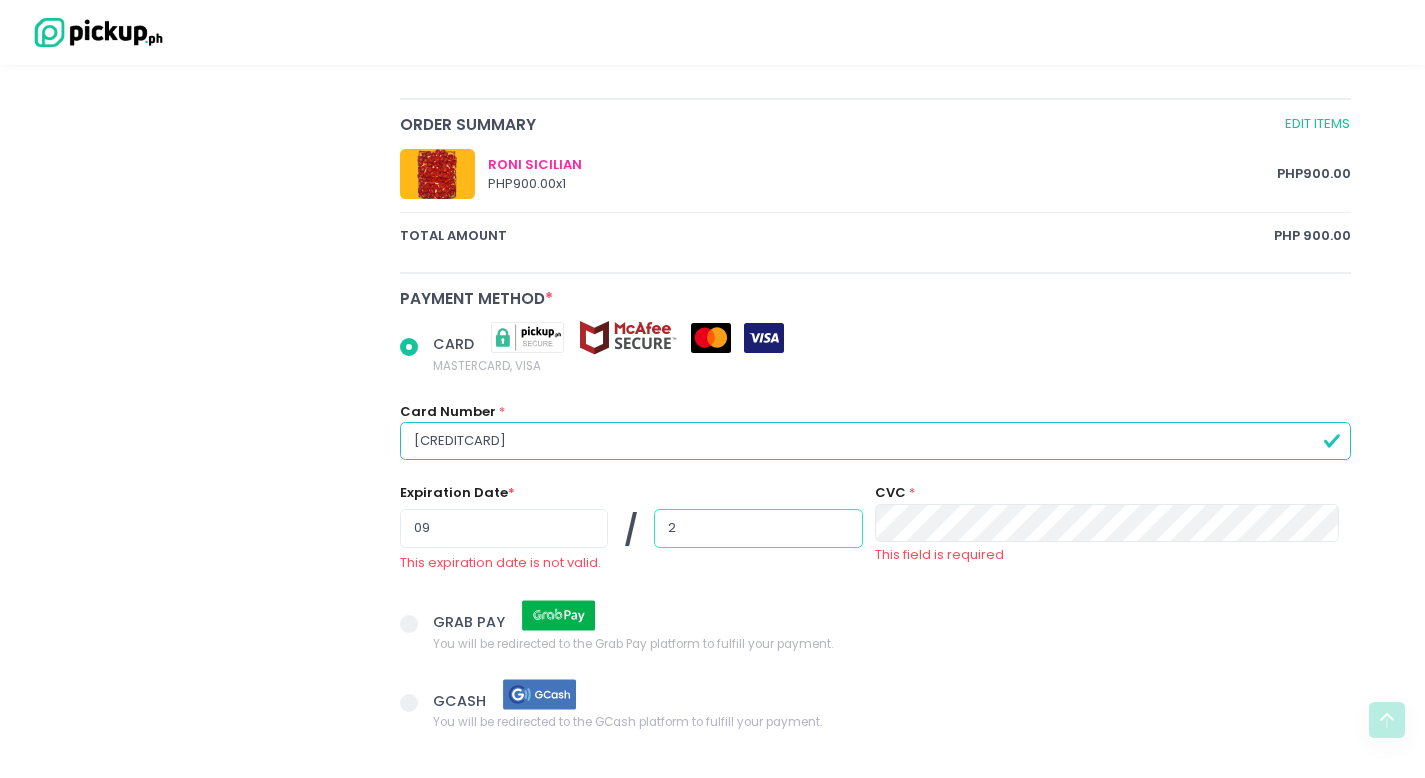 radio on "true" 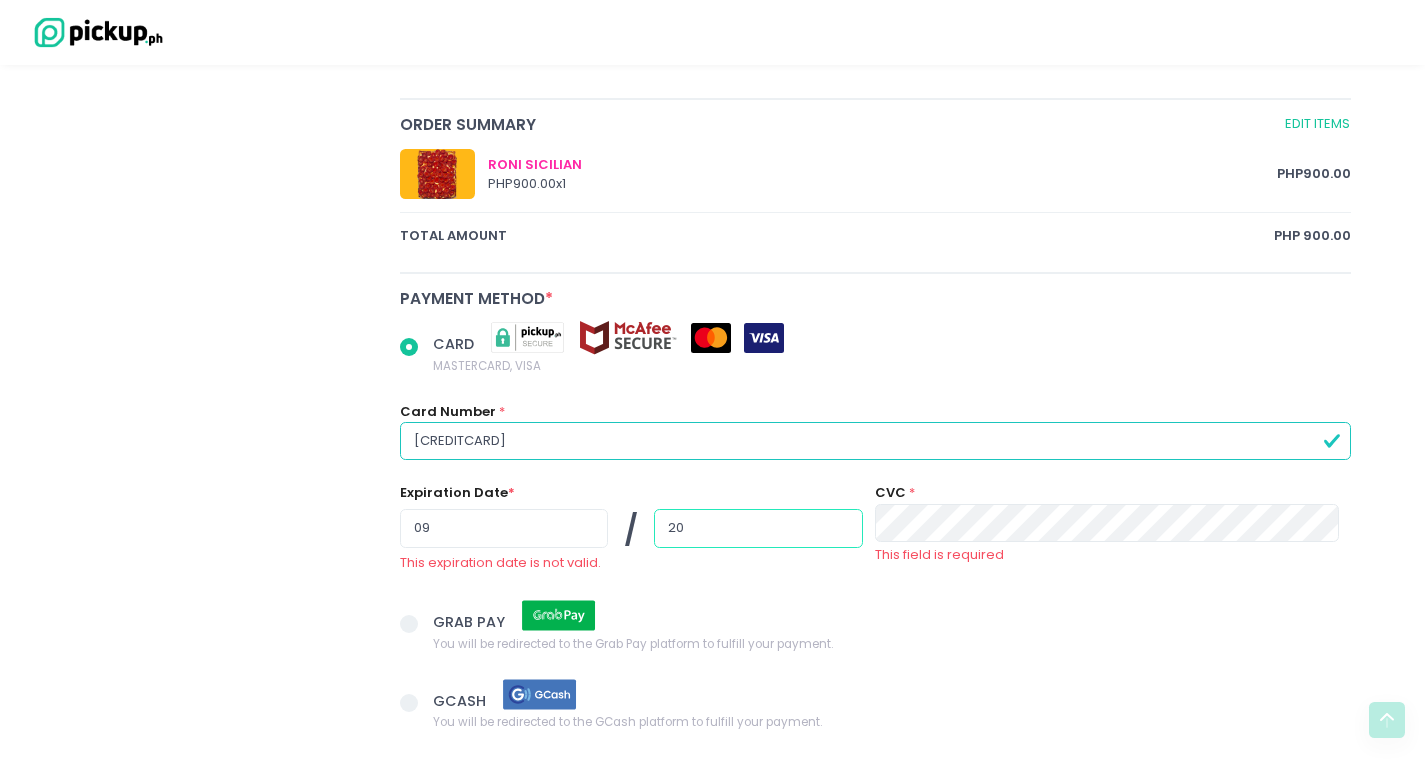 radio on "true" 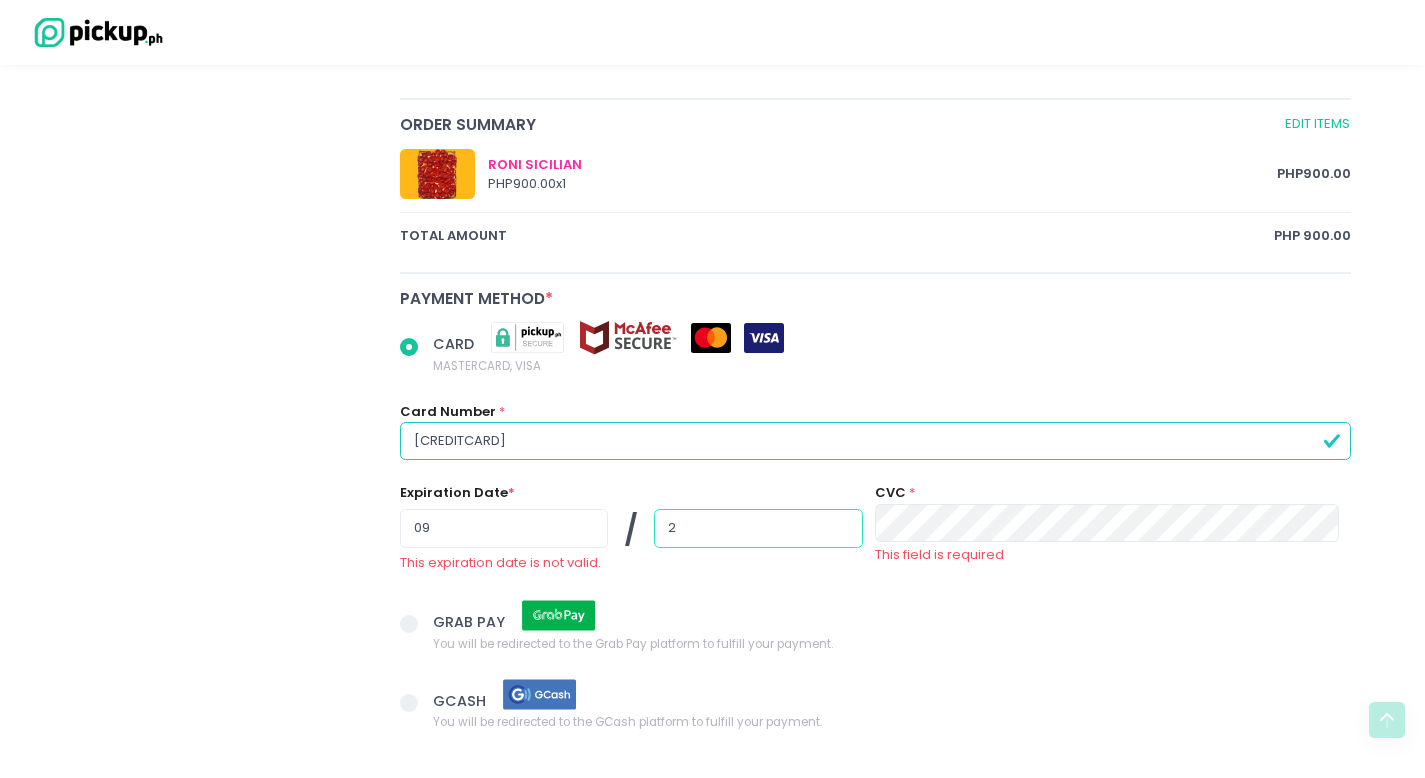 radio on "true" 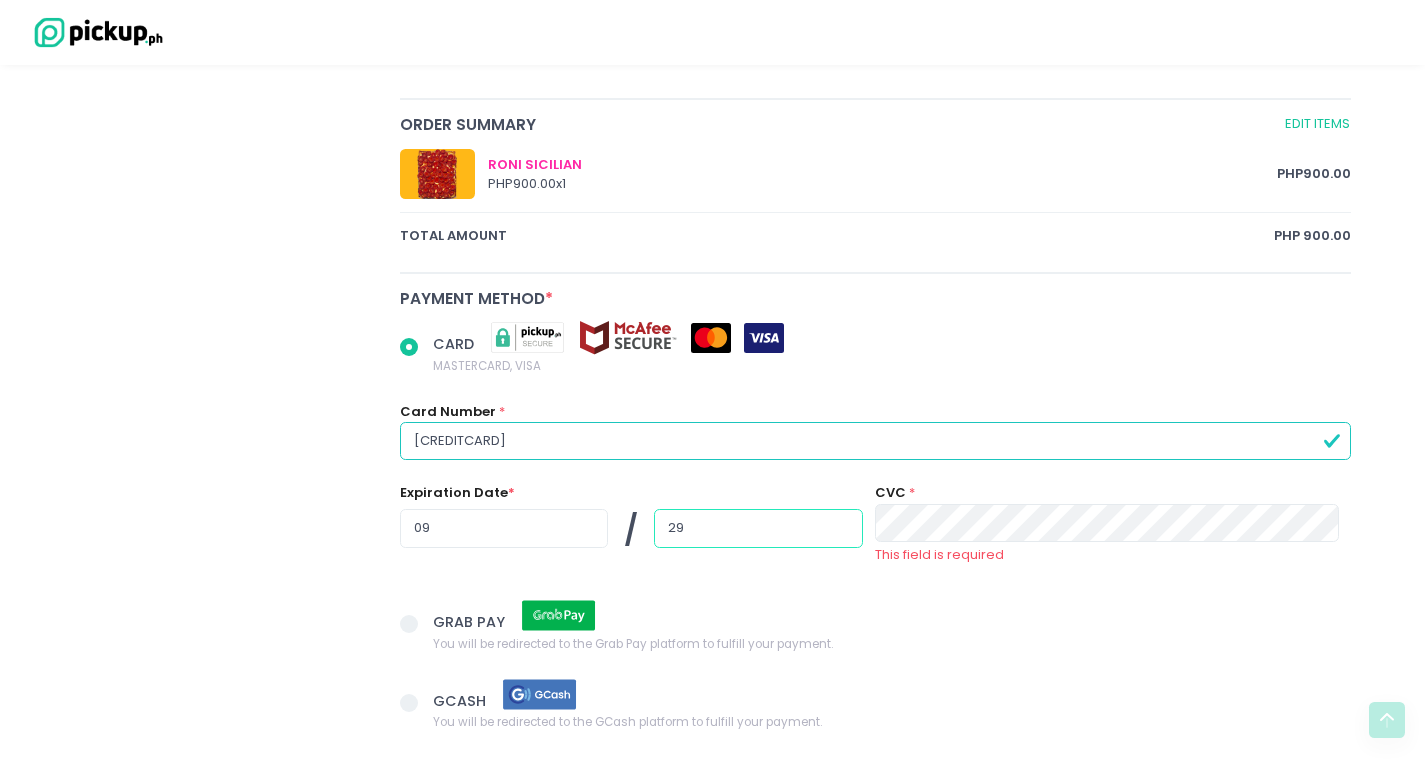 type on "29" 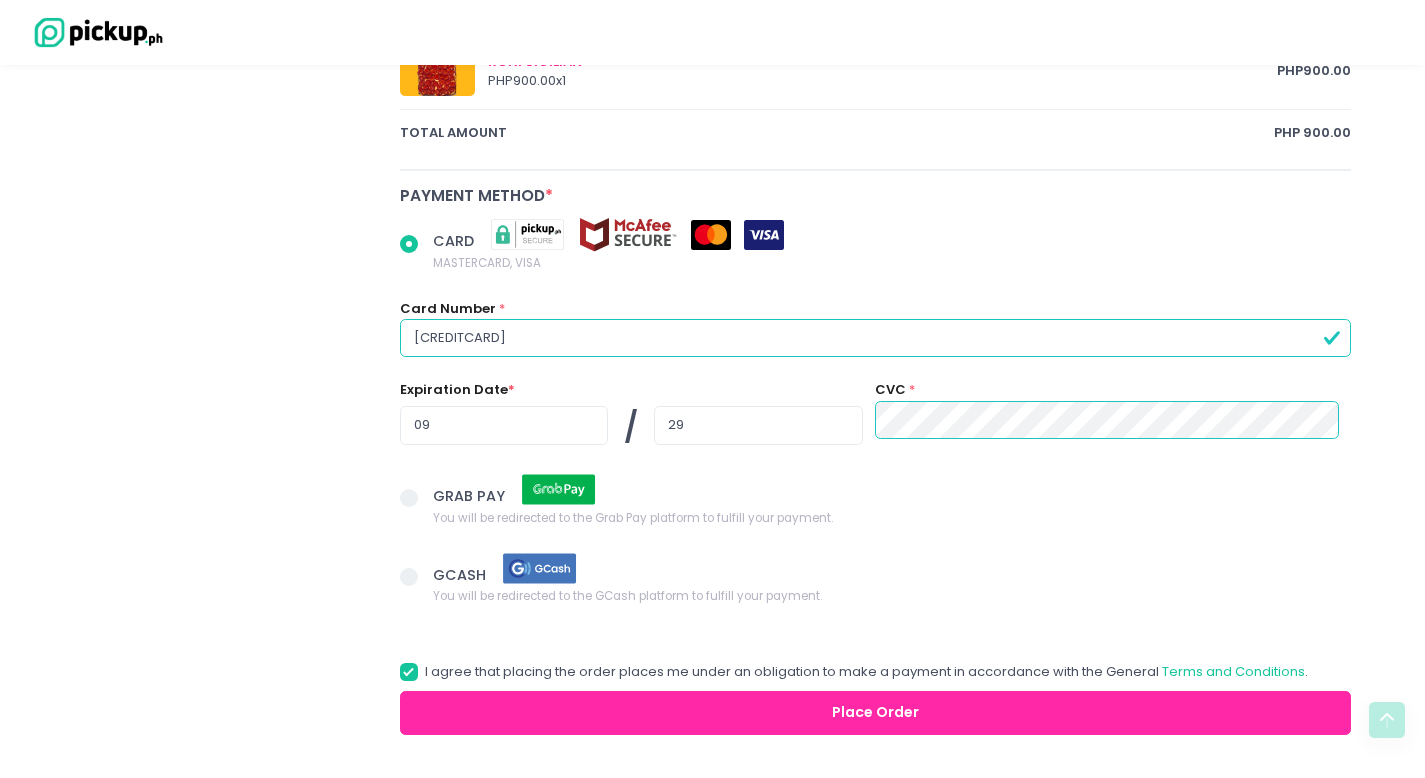 scroll, scrollTop: 1160, scrollLeft: 0, axis: vertical 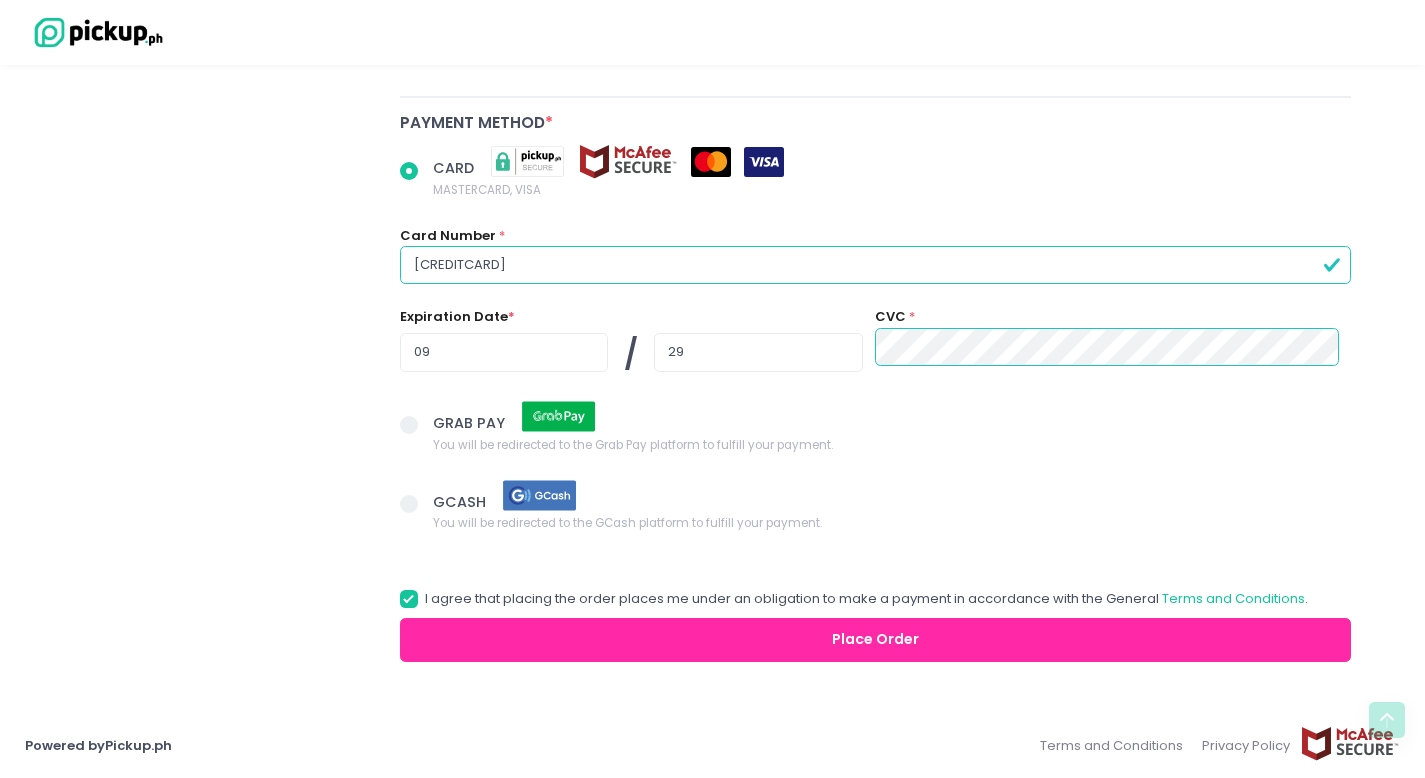 click on "Place Order" at bounding box center [876, 640] 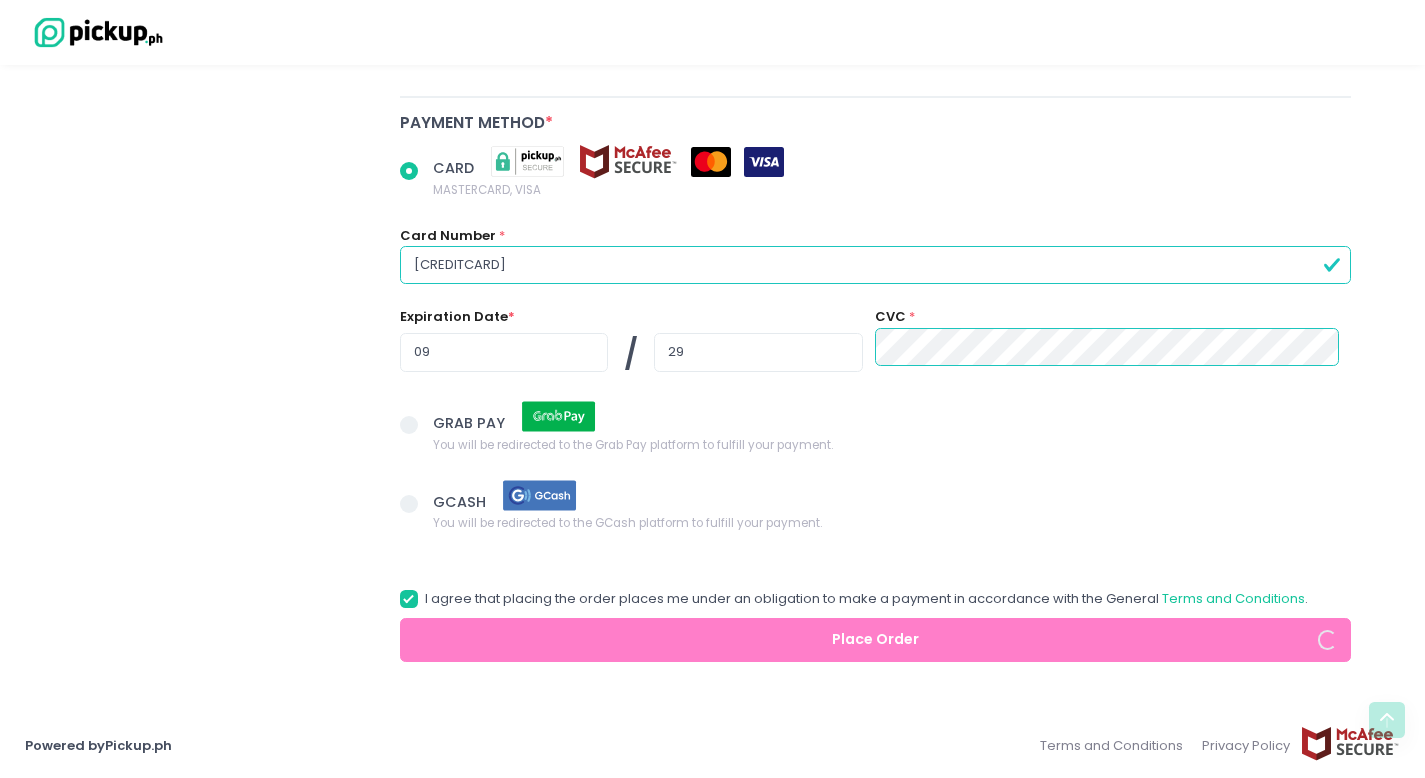 radio on "true" 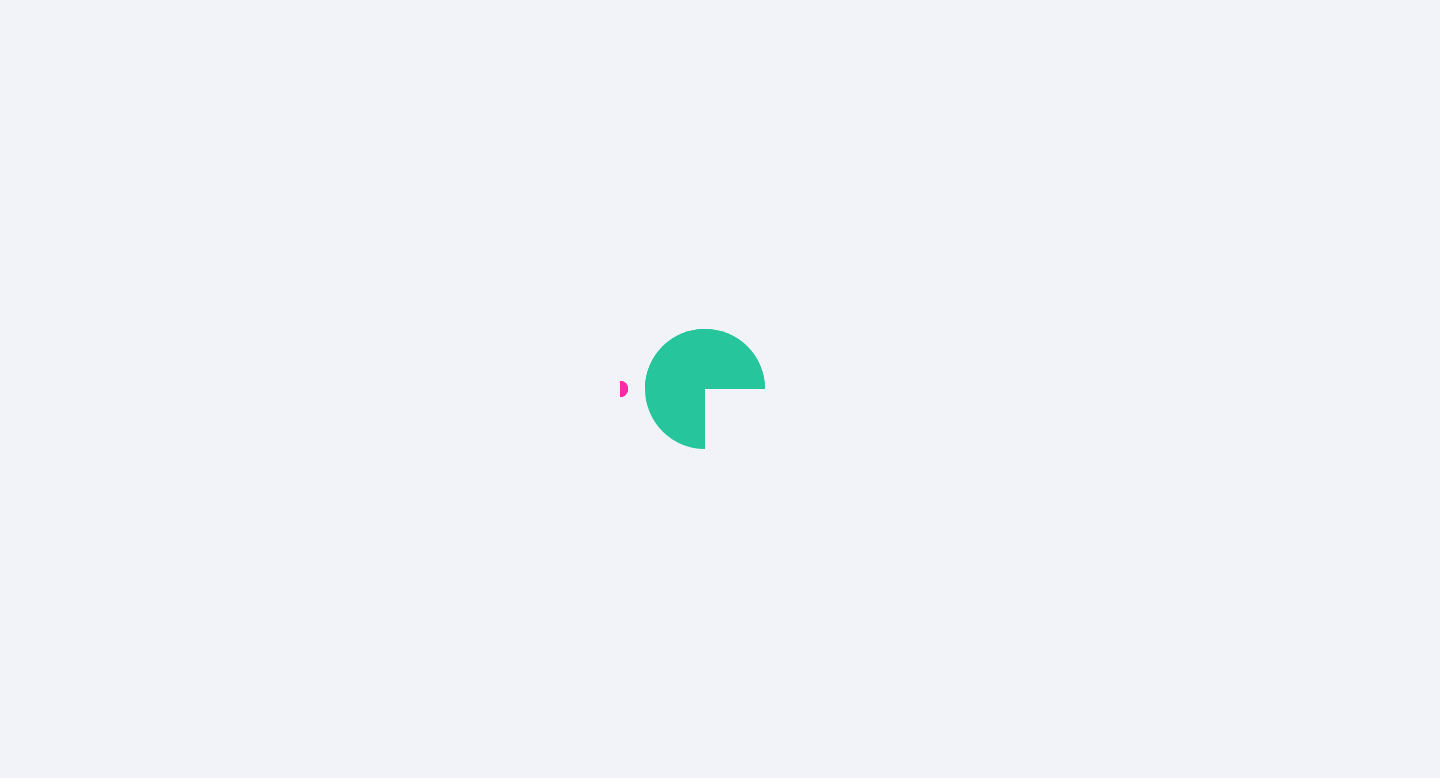 scroll, scrollTop: 0, scrollLeft: 0, axis: both 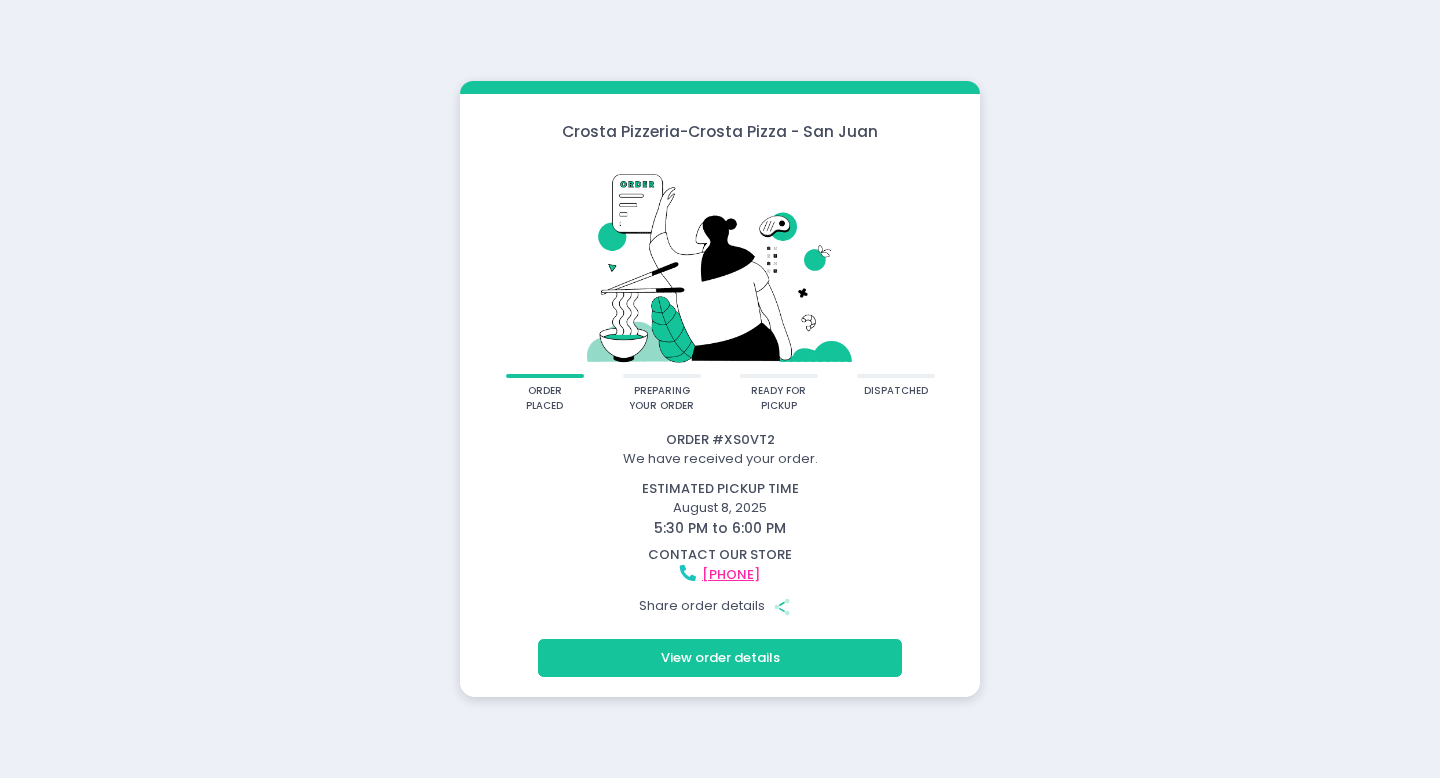 click on "Share Created with Sketch." 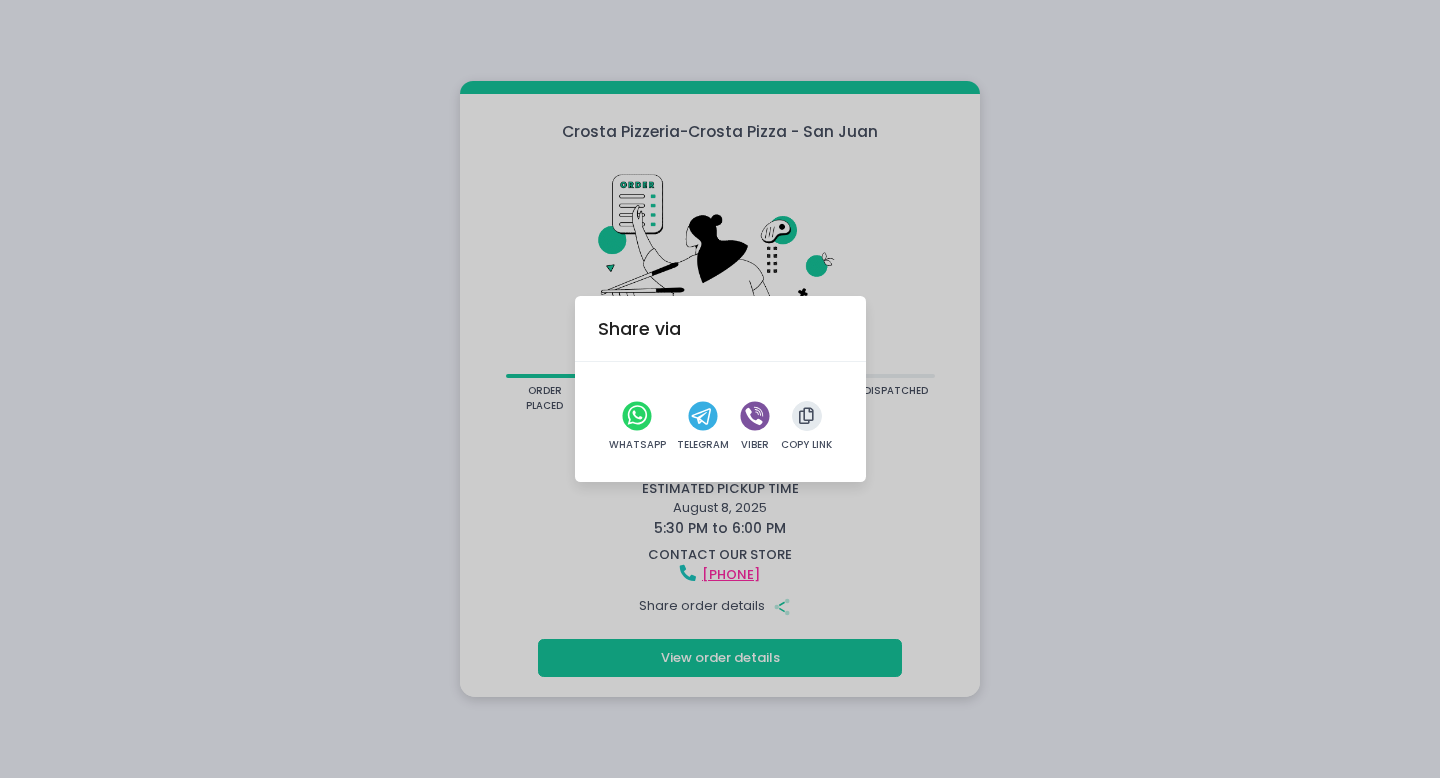 click 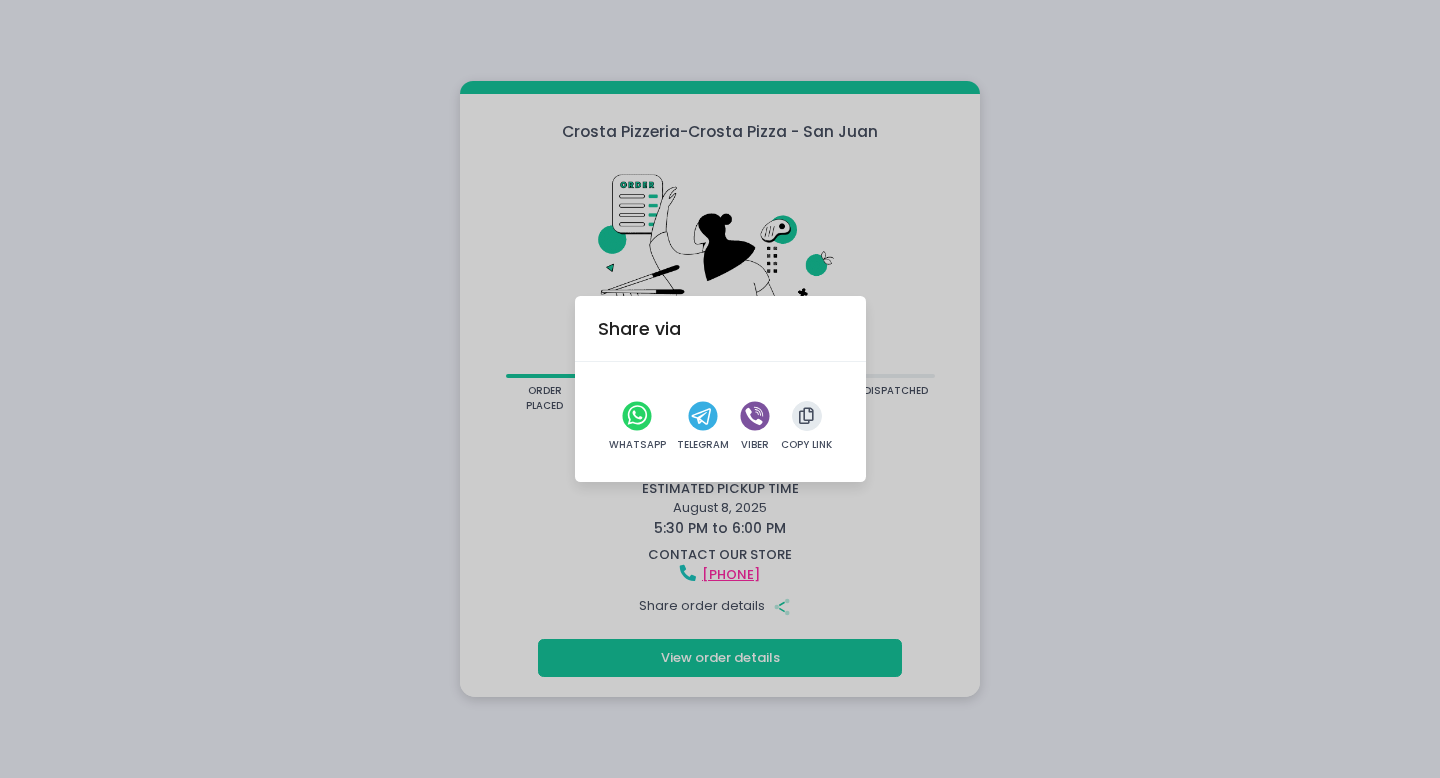 click on "Share via WhatsApp Telegram Viber Copy Link" at bounding box center (720, 389) 